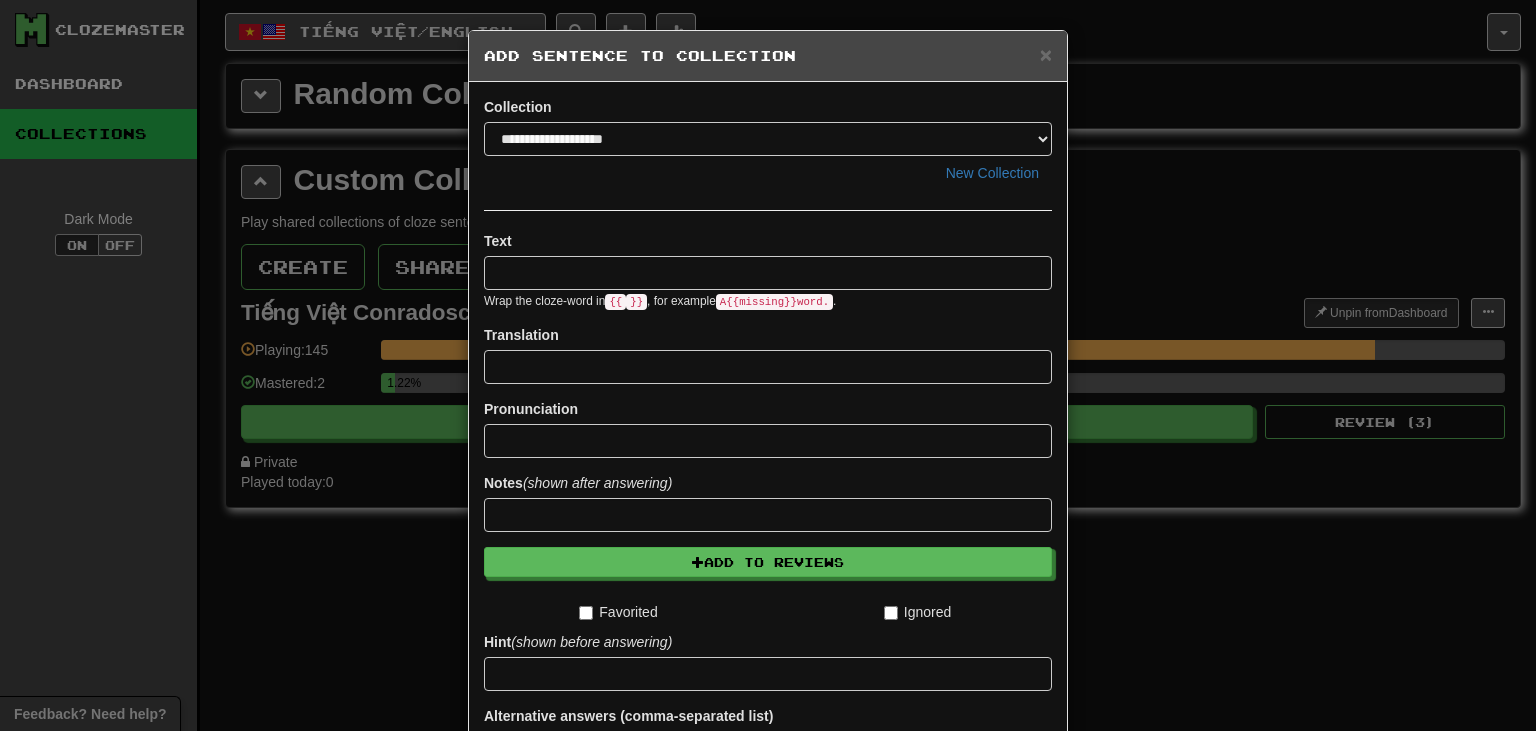 scroll, scrollTop: 0, scrollLeft: 0, axis: both 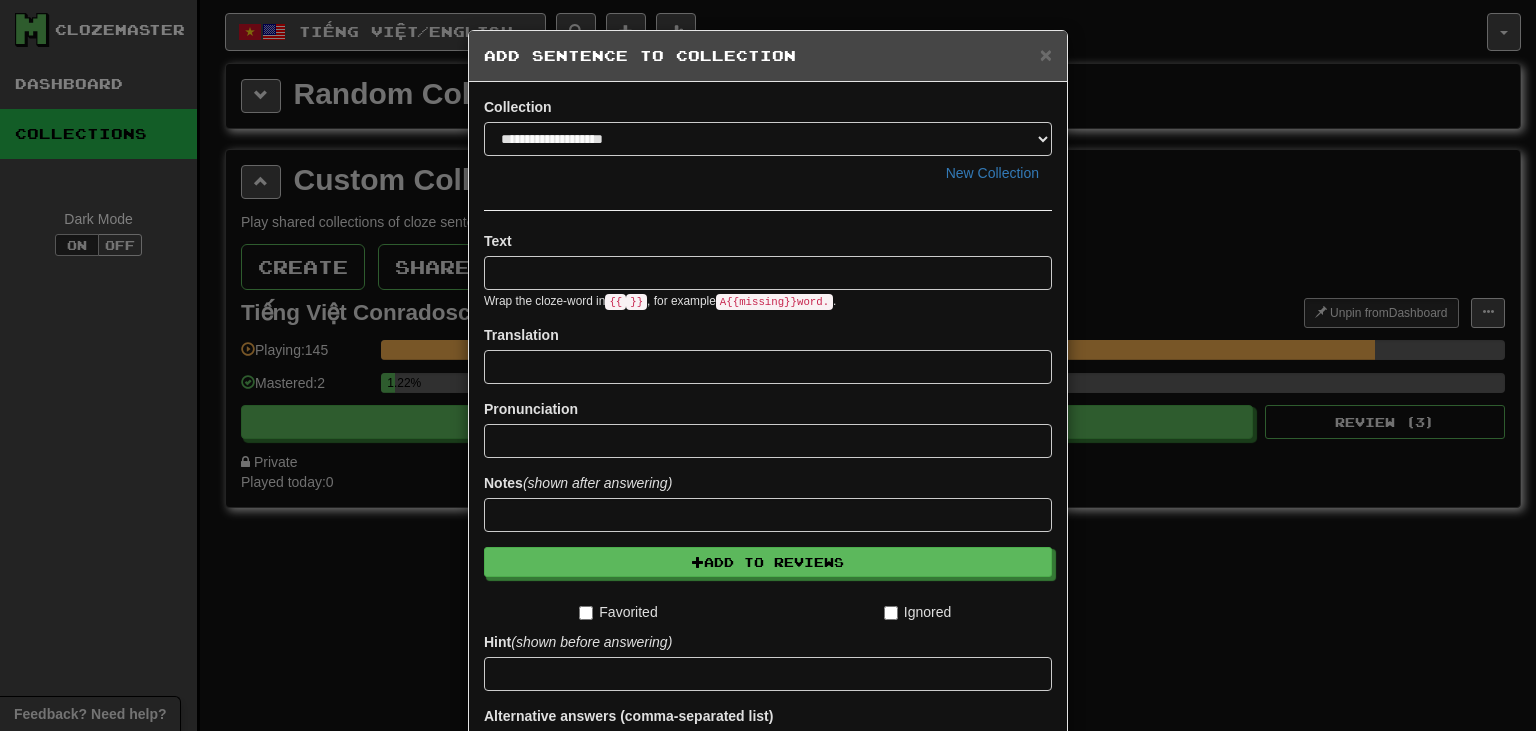 click on "**********" at bounding box center (768, 365) 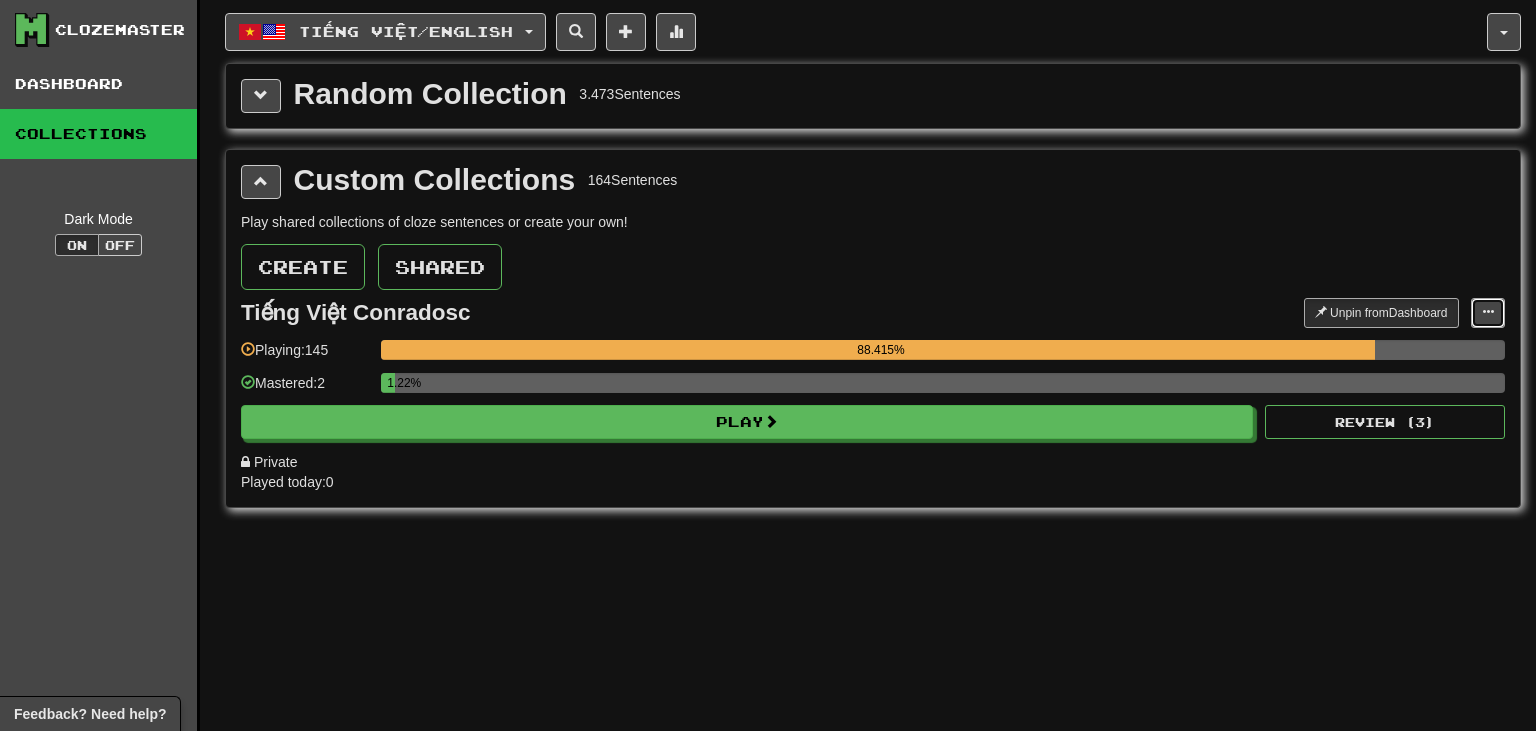 click at bounding box center [1488, 312] 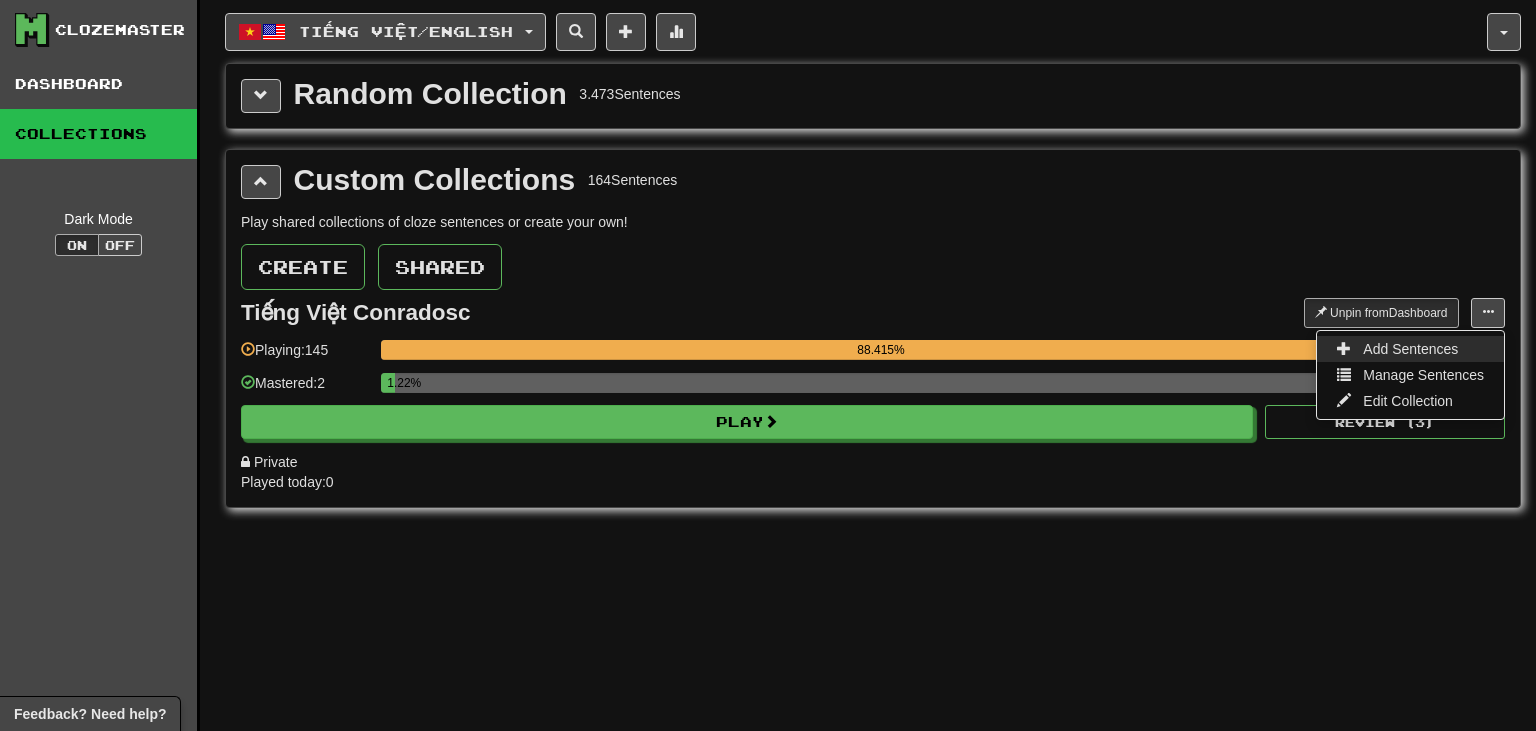 click on "Add Sentences" at bounding box center (1410, 349) 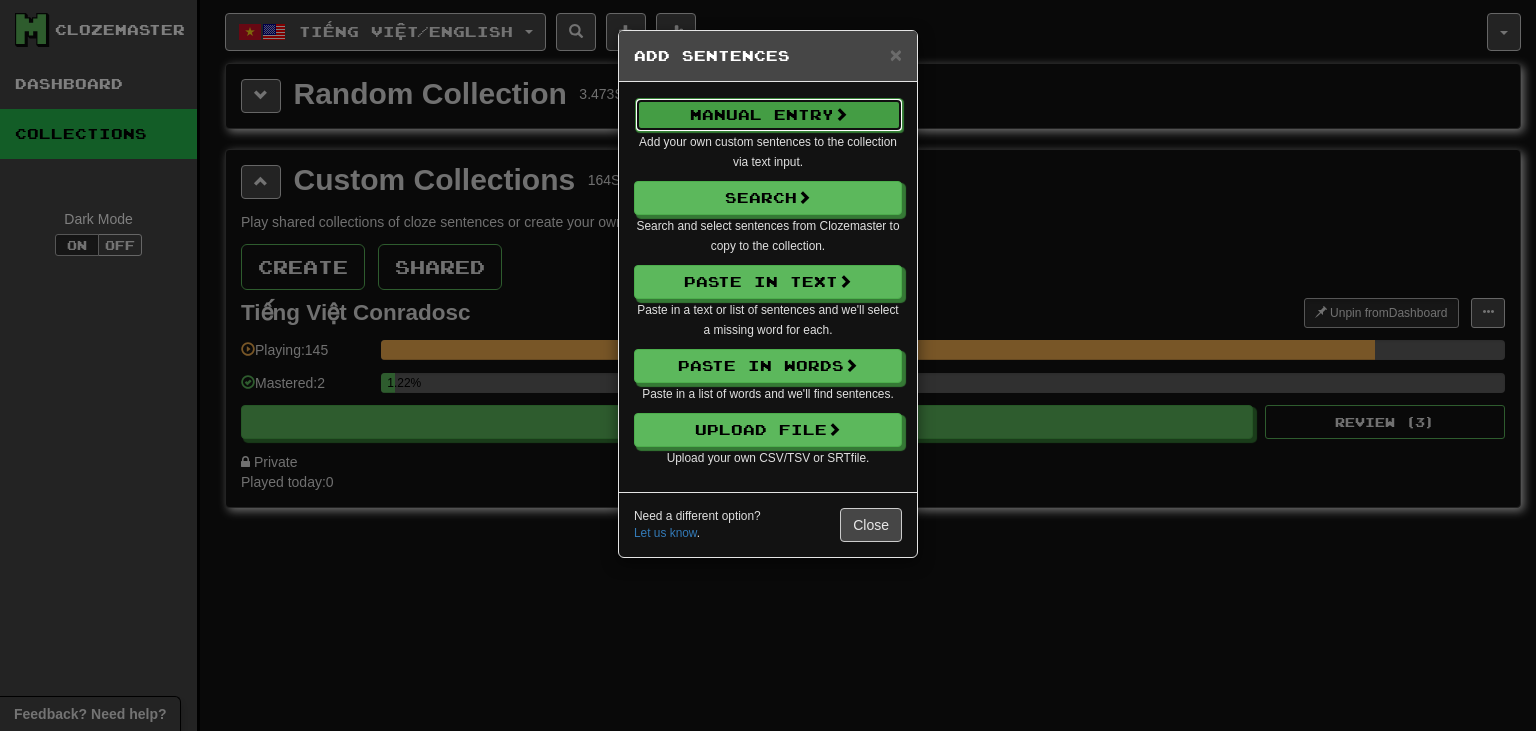 click on "Manual Entry" at bounding box center (769, 115) 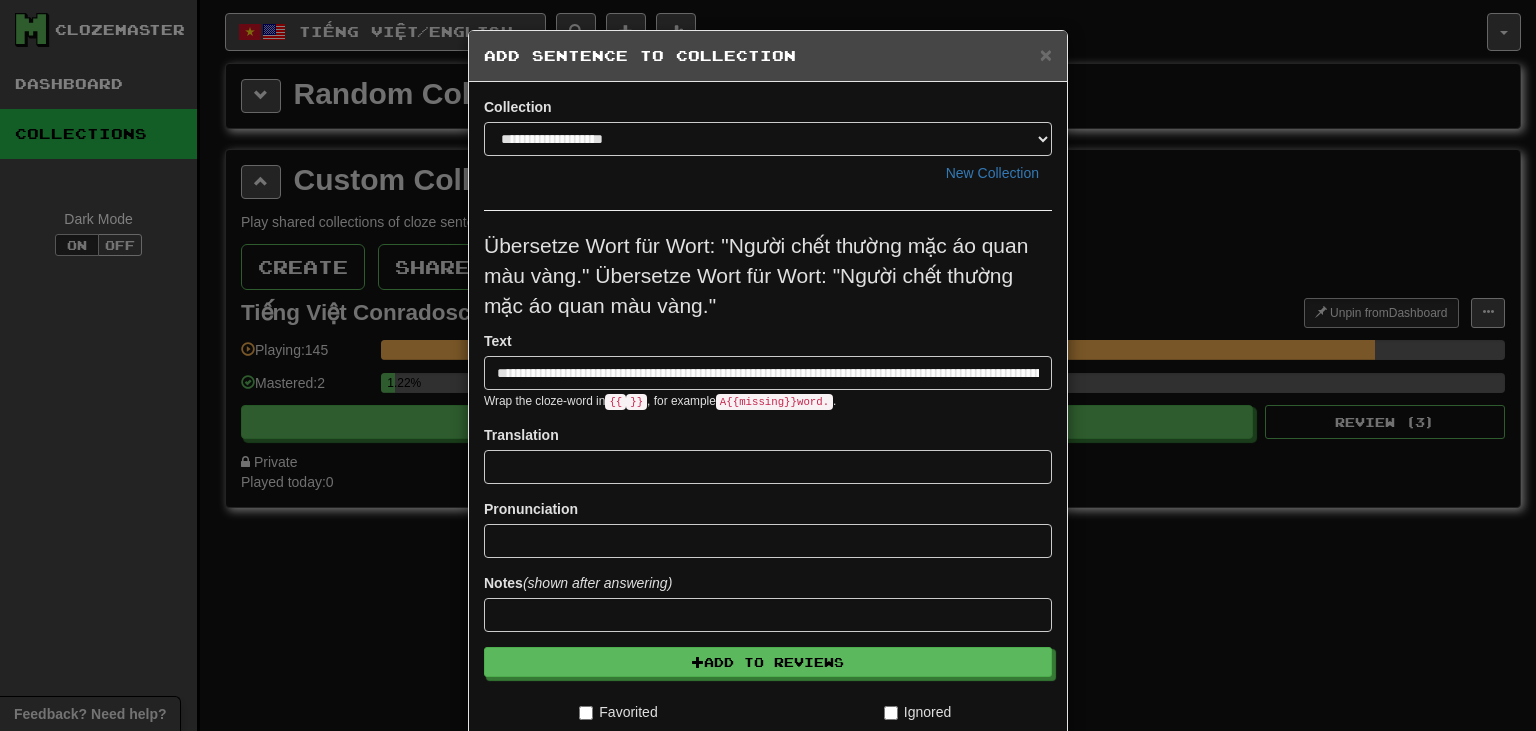 scroll, scrollTop: 0, scrollLeft: 344, axis: horizontal 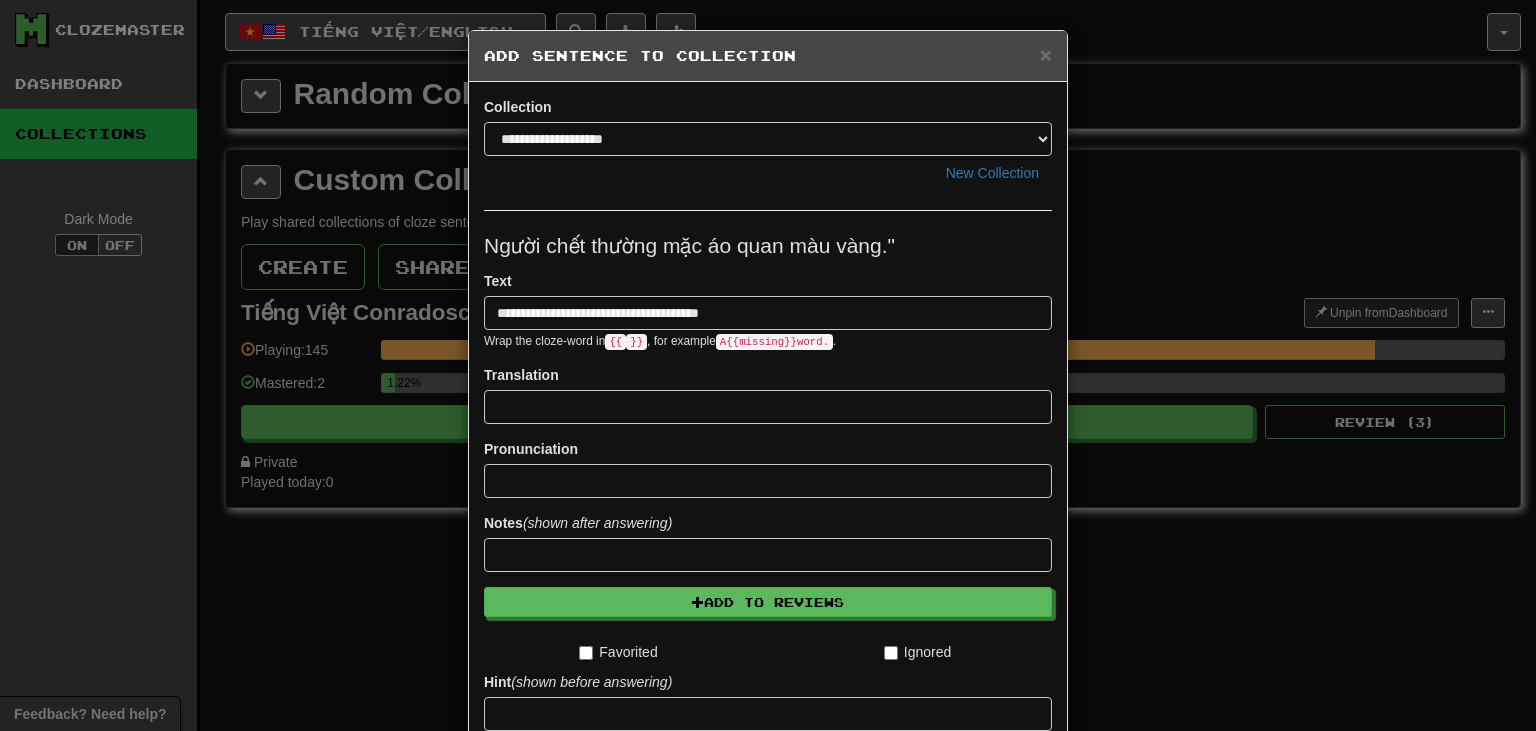click on "**********" at bounding box center [768, 313] 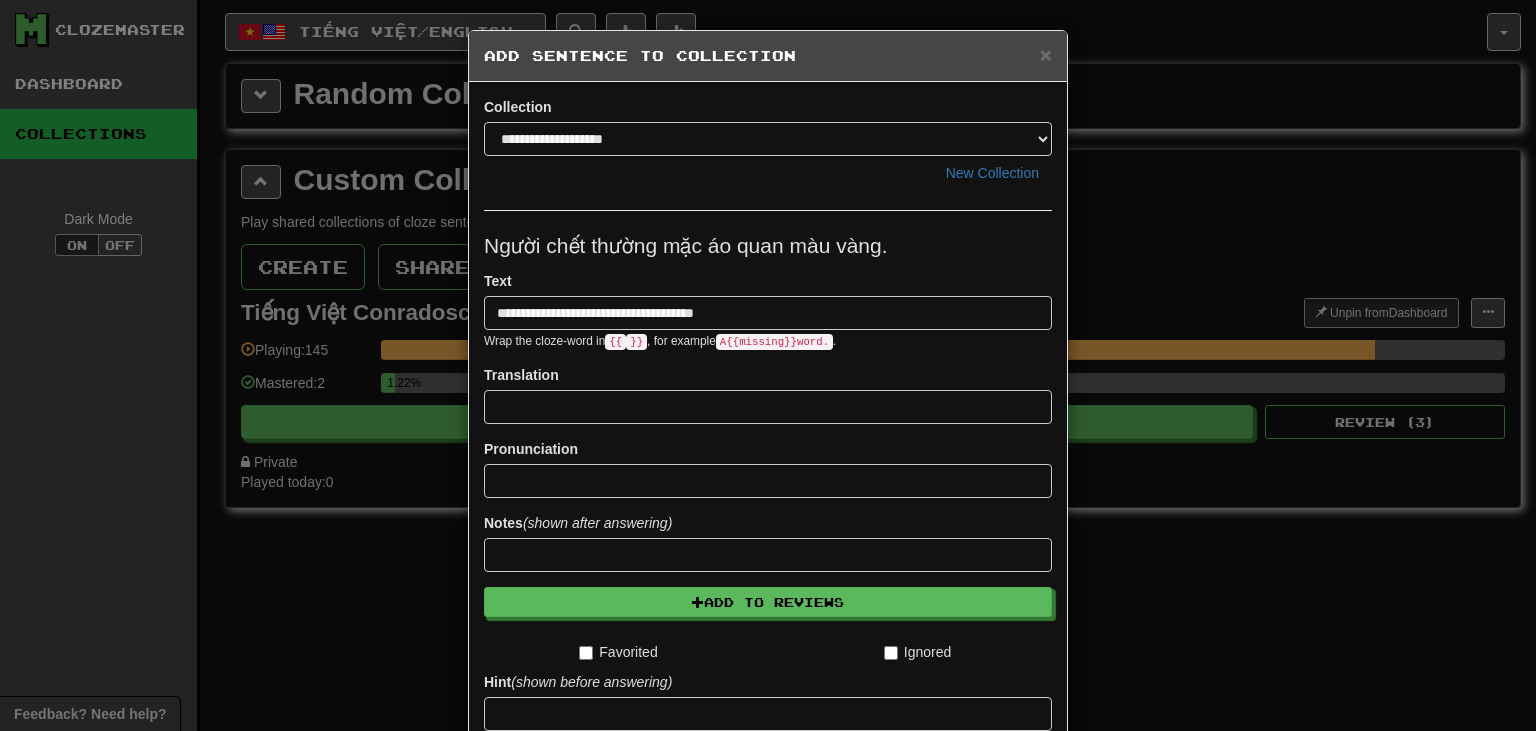click on "**********" at bounding box center (768, 313) 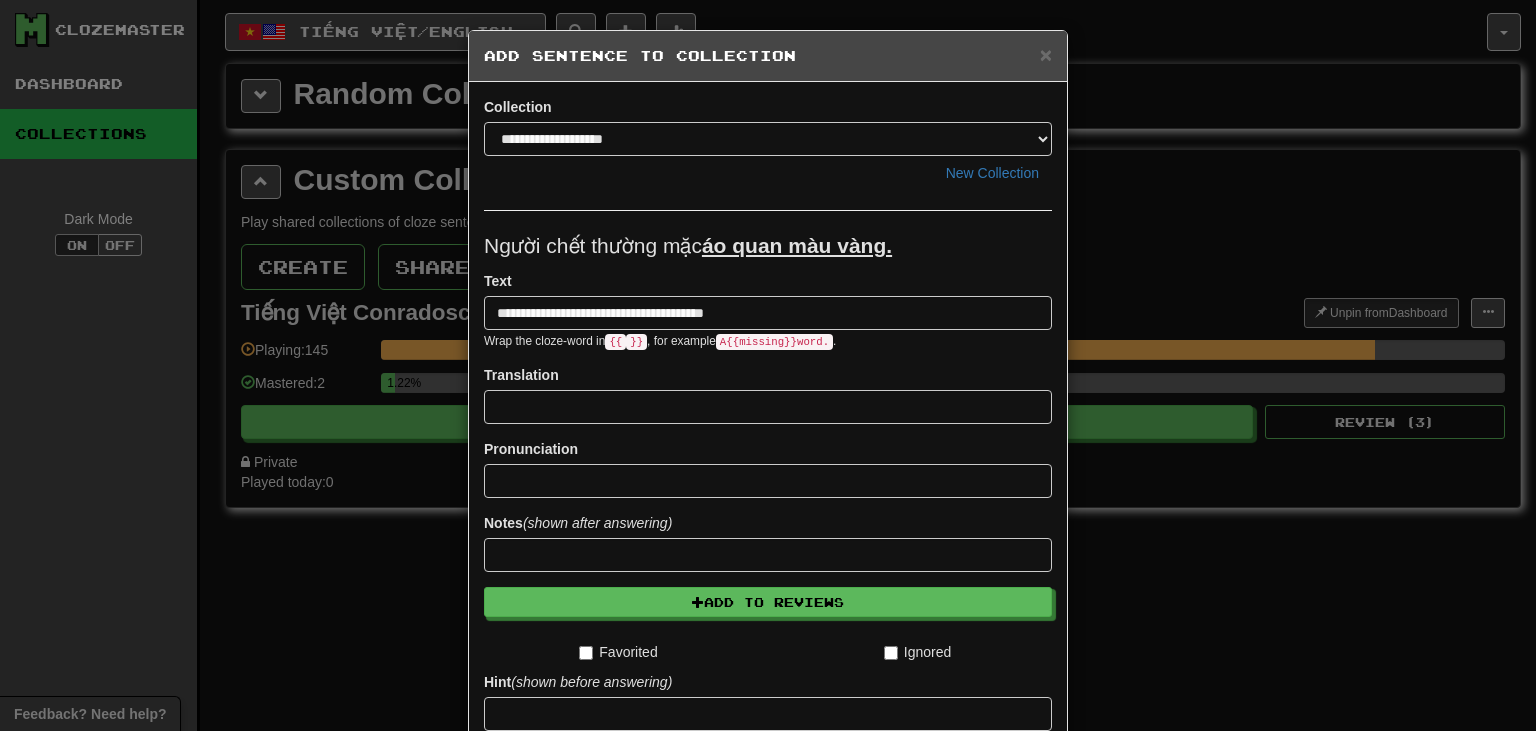click on "**********" at bounding box center [768, 313] 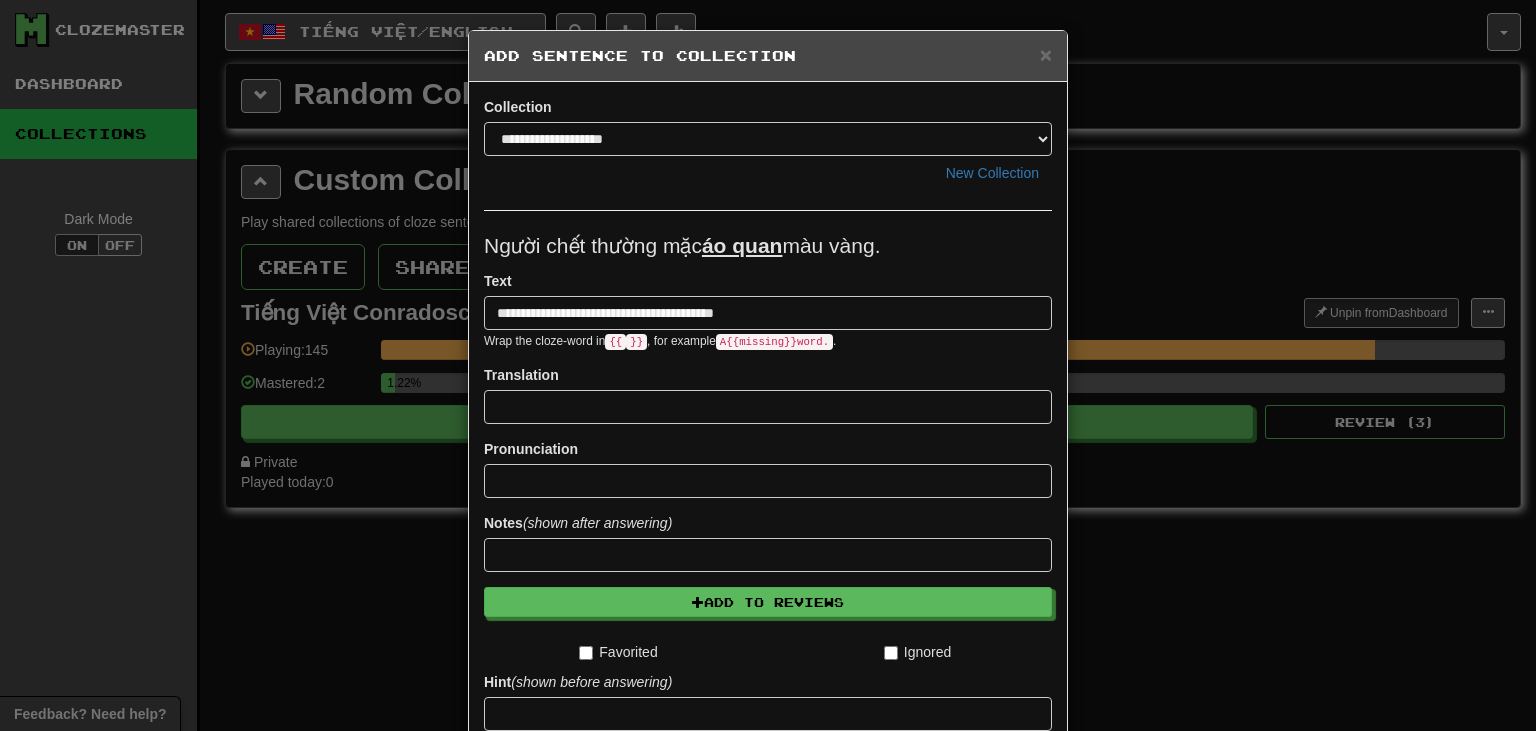 type on "**********" 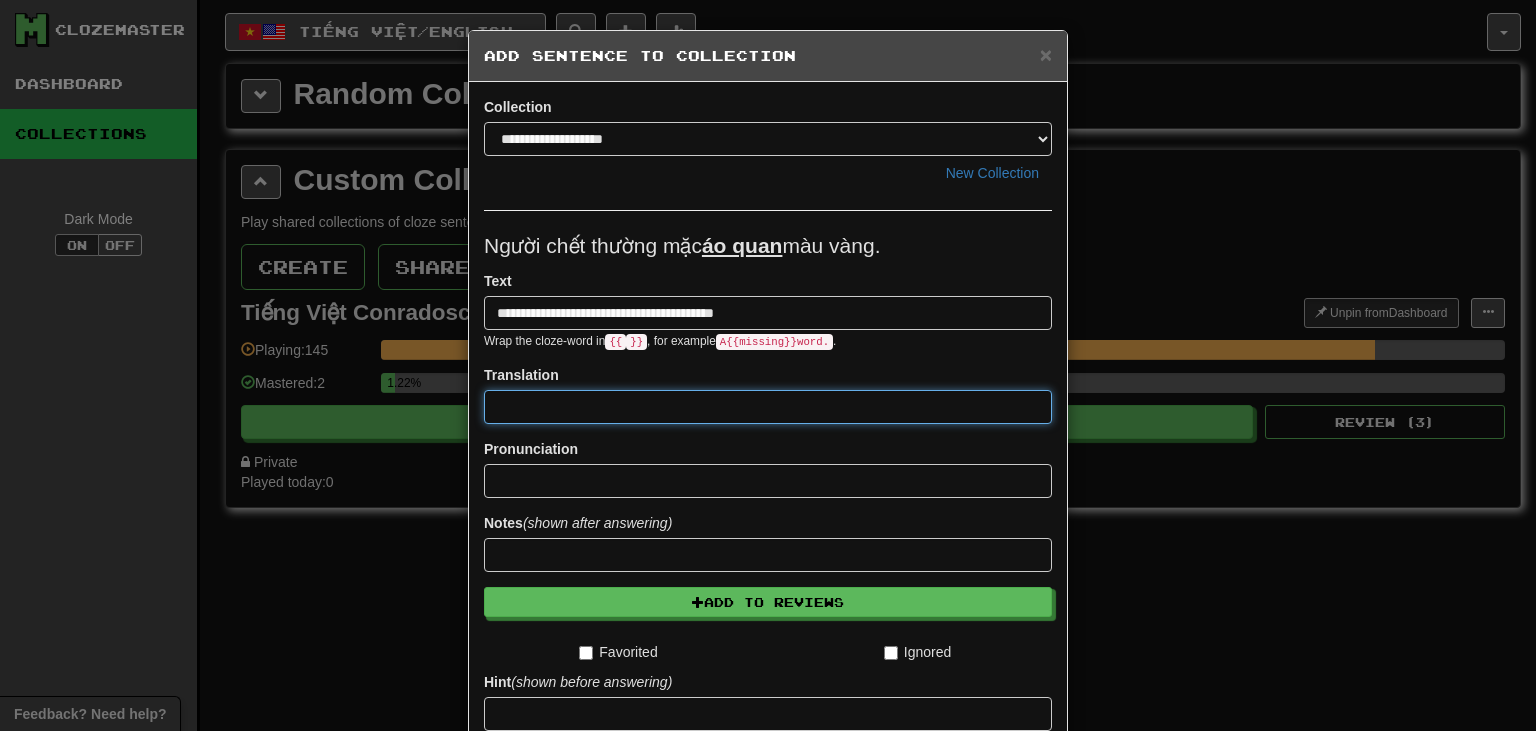 click at bounding box center (768, 407) 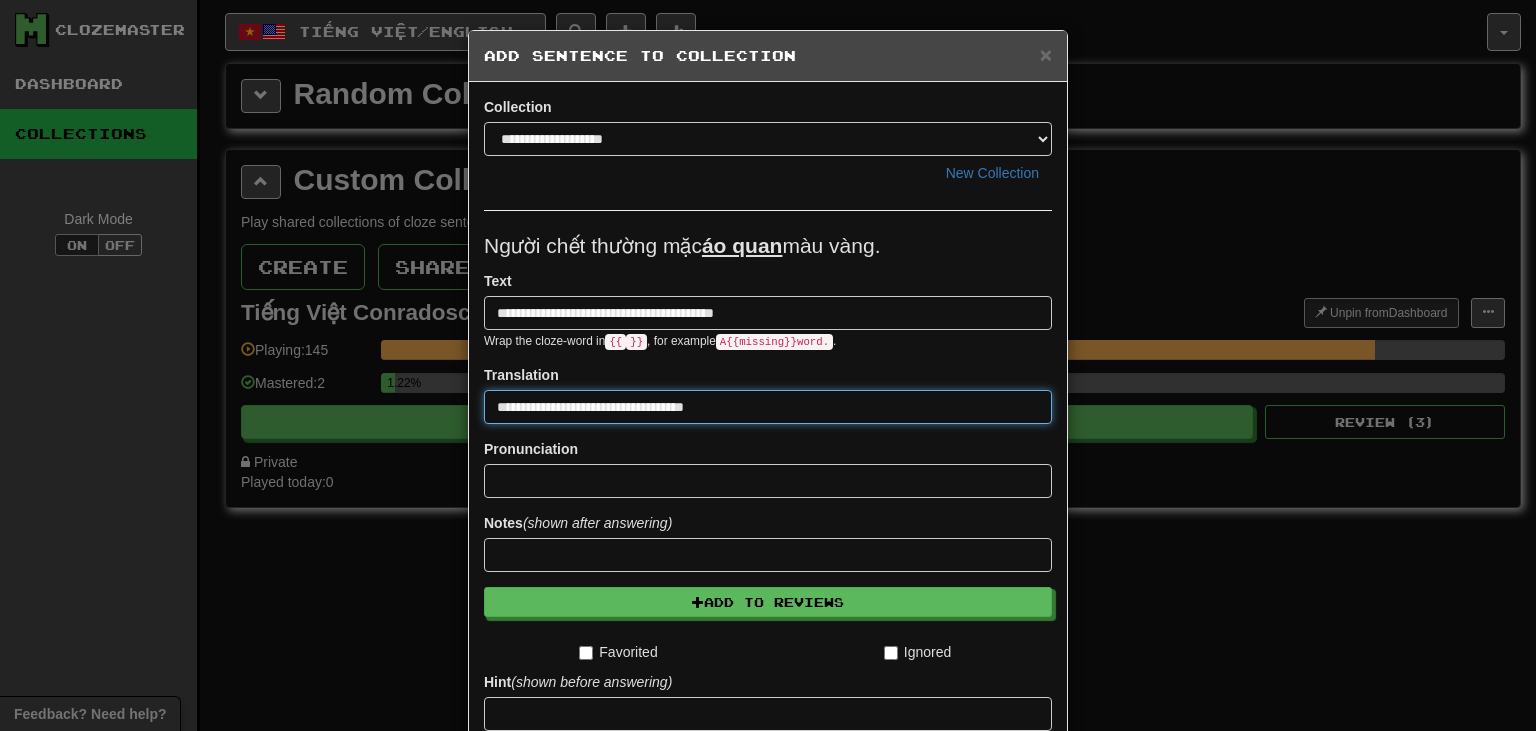 type on "**********" 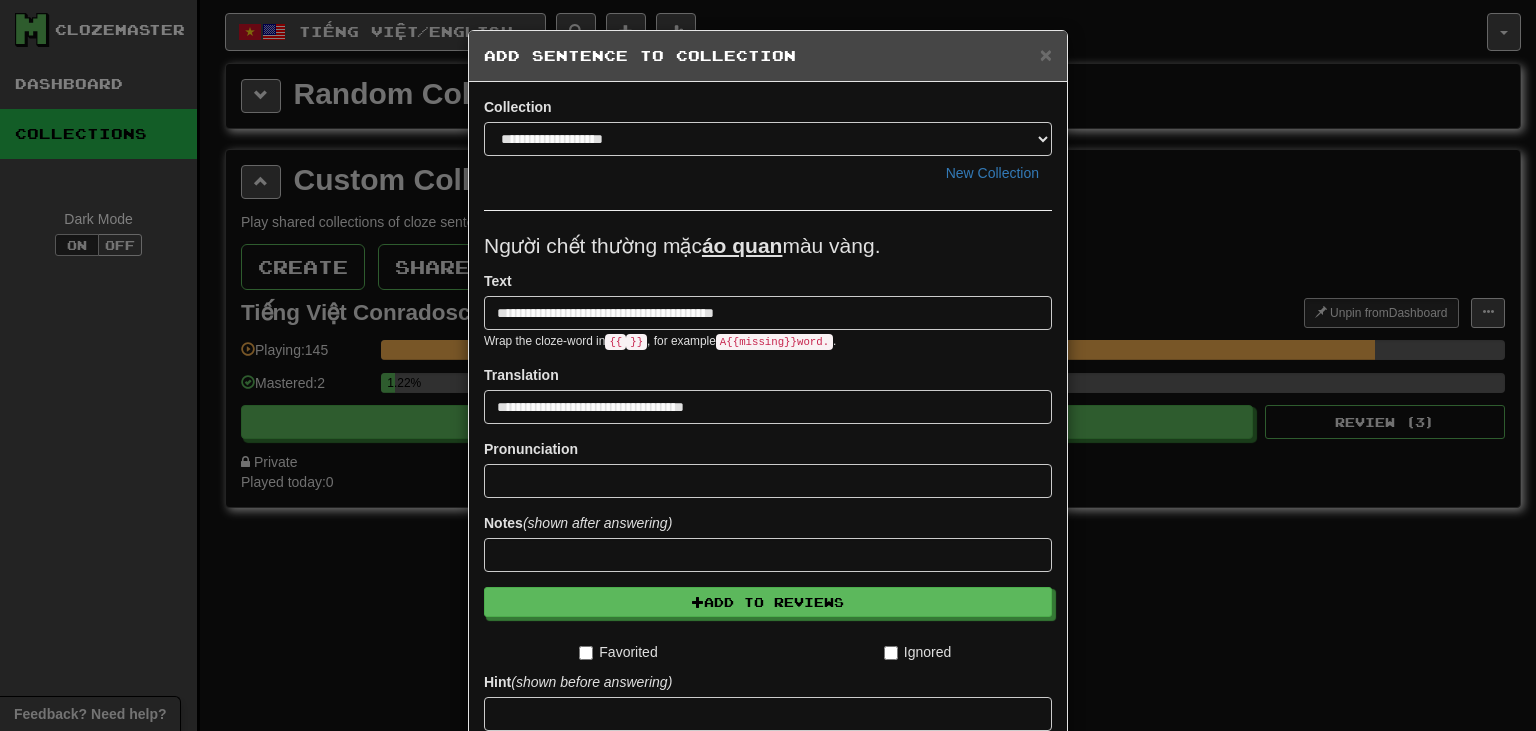 scroll, scrollTop: 243, scrollLeft: 0, axis: vertical 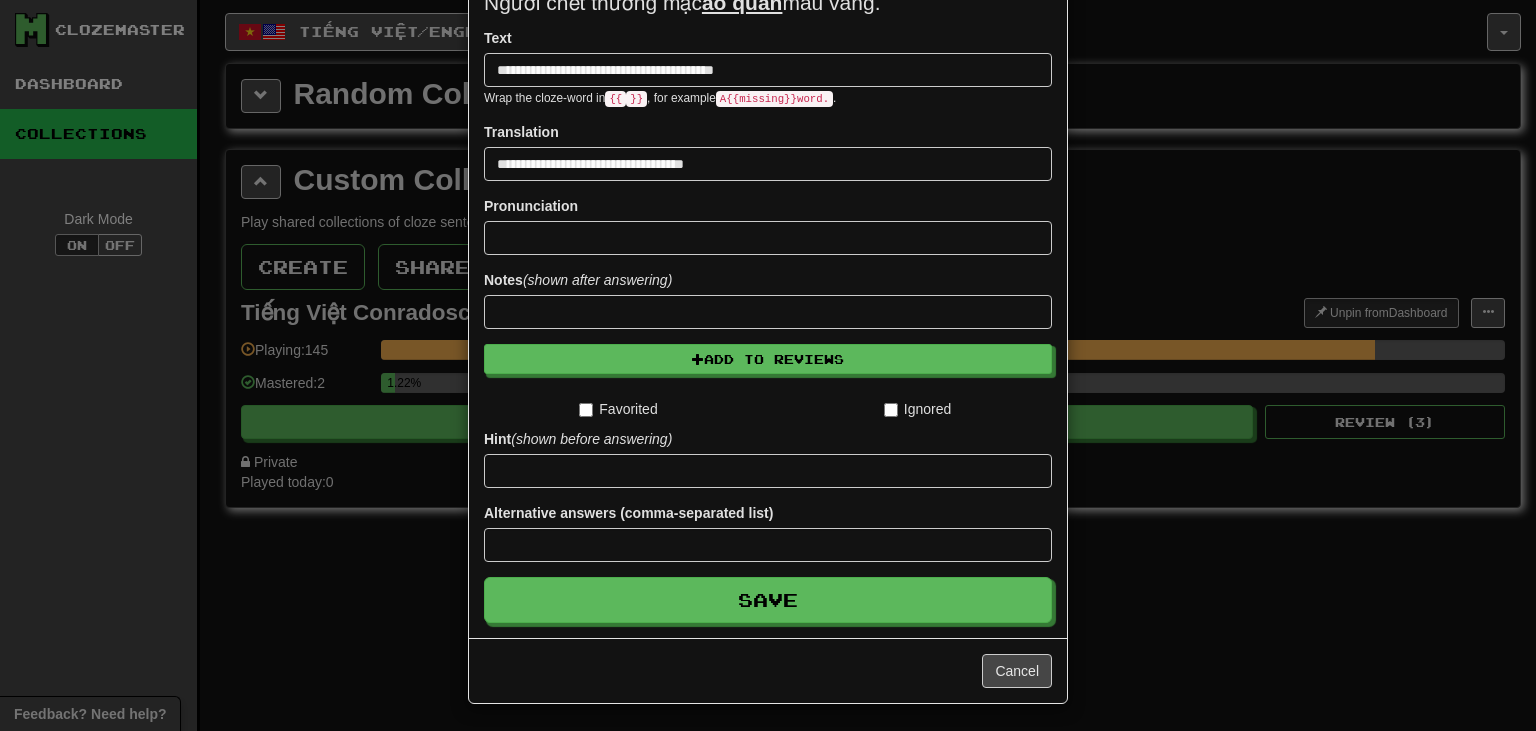 click on "**********" at bounding box center [768, 238] 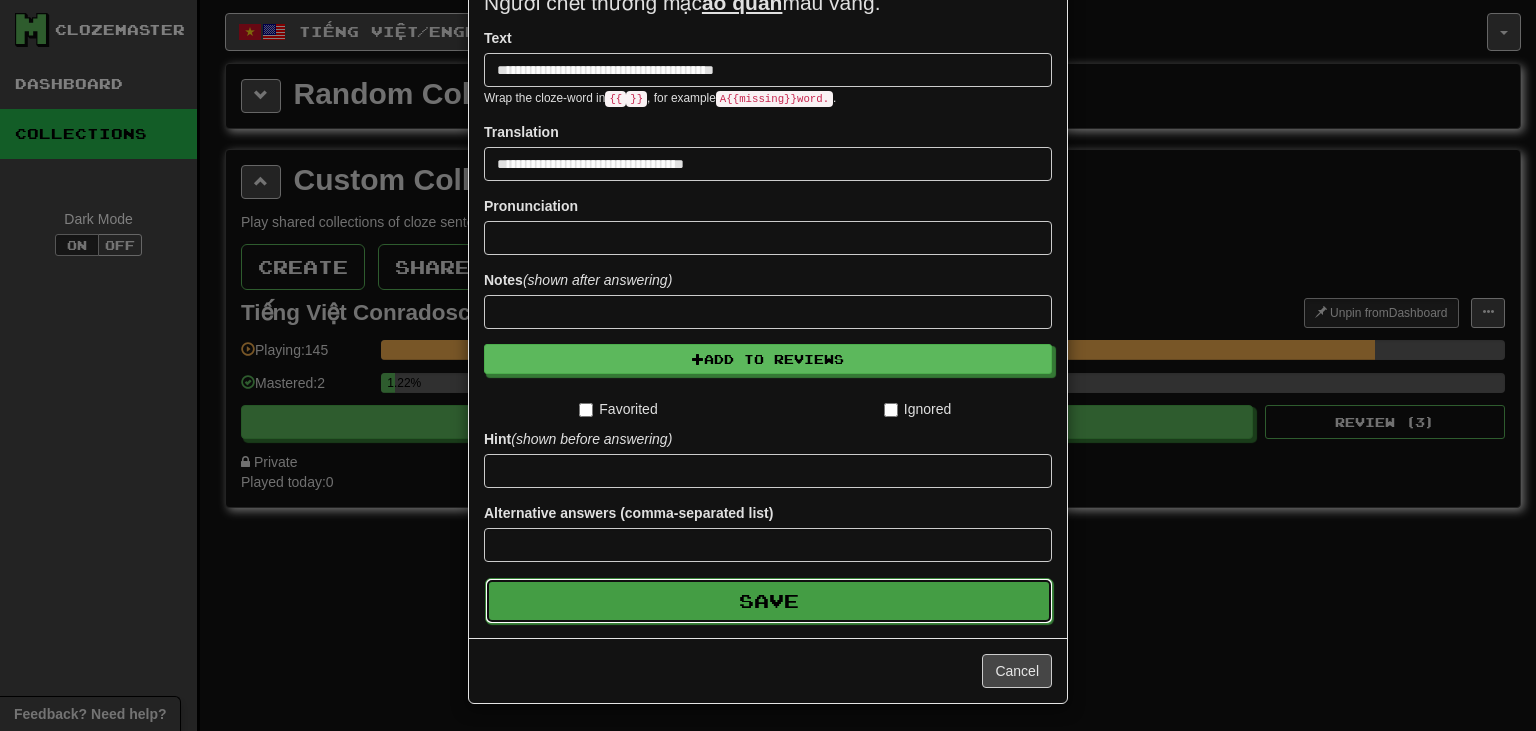 click on "Save" at bounding box center [769, 601] 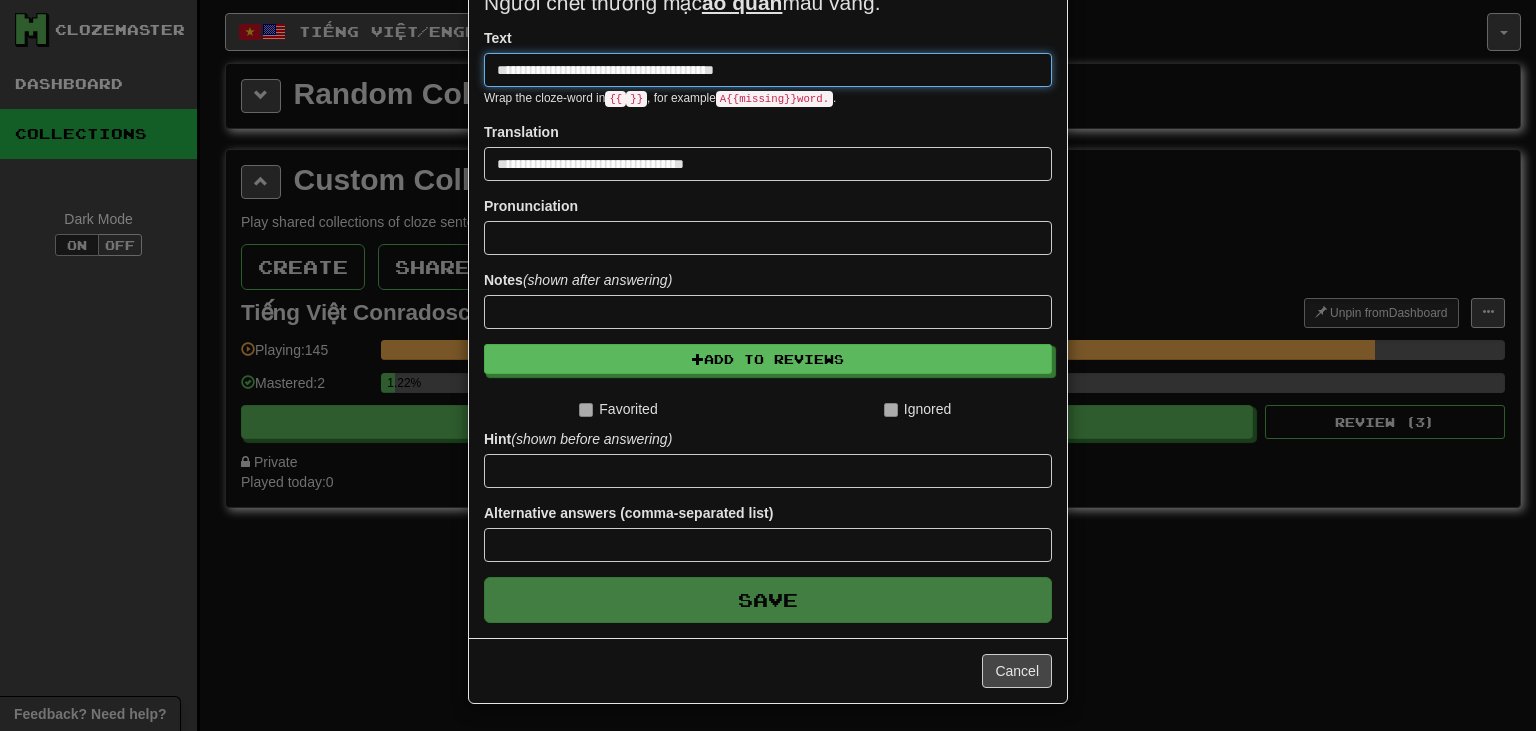 type 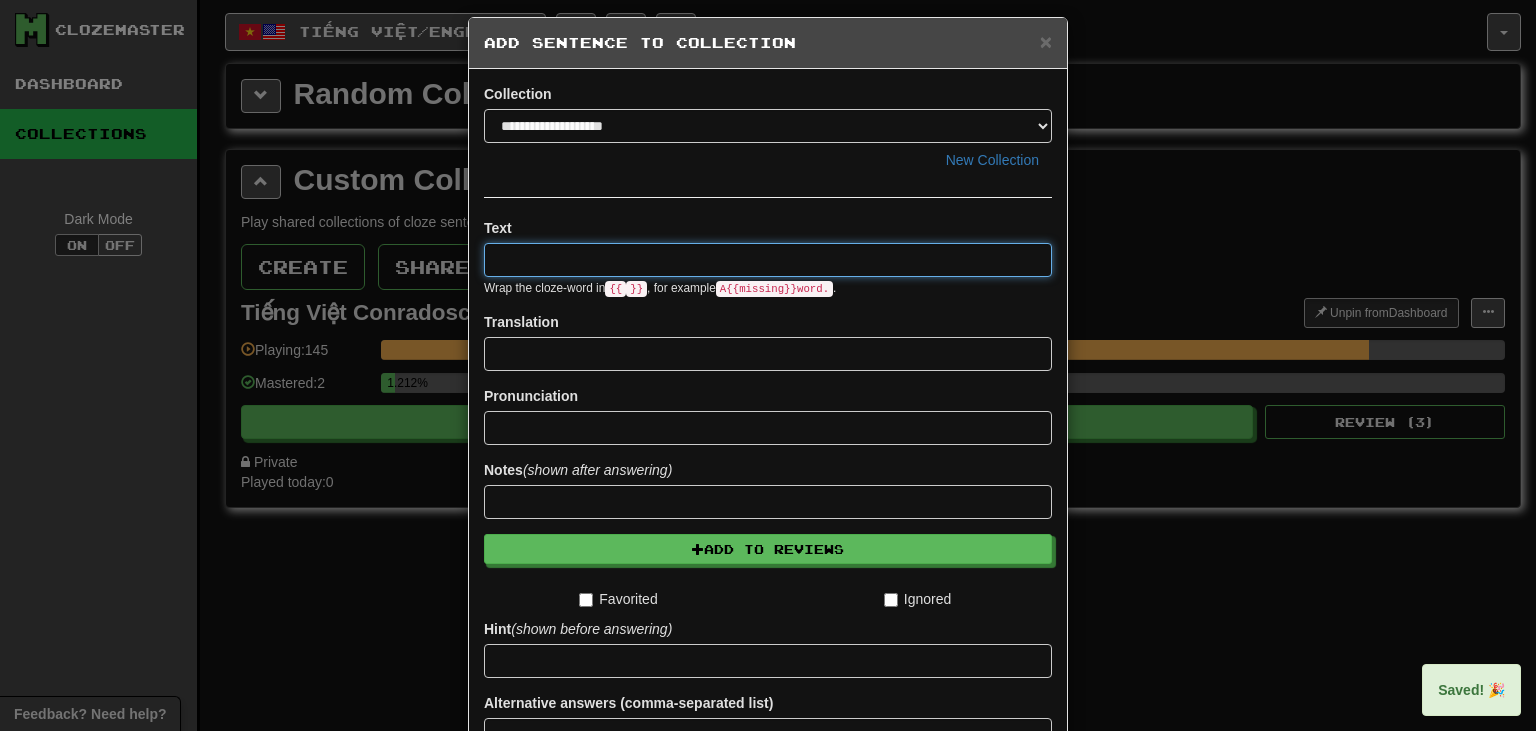 scroll, scrollTop: 0, scrollLeft: 0, axis: both 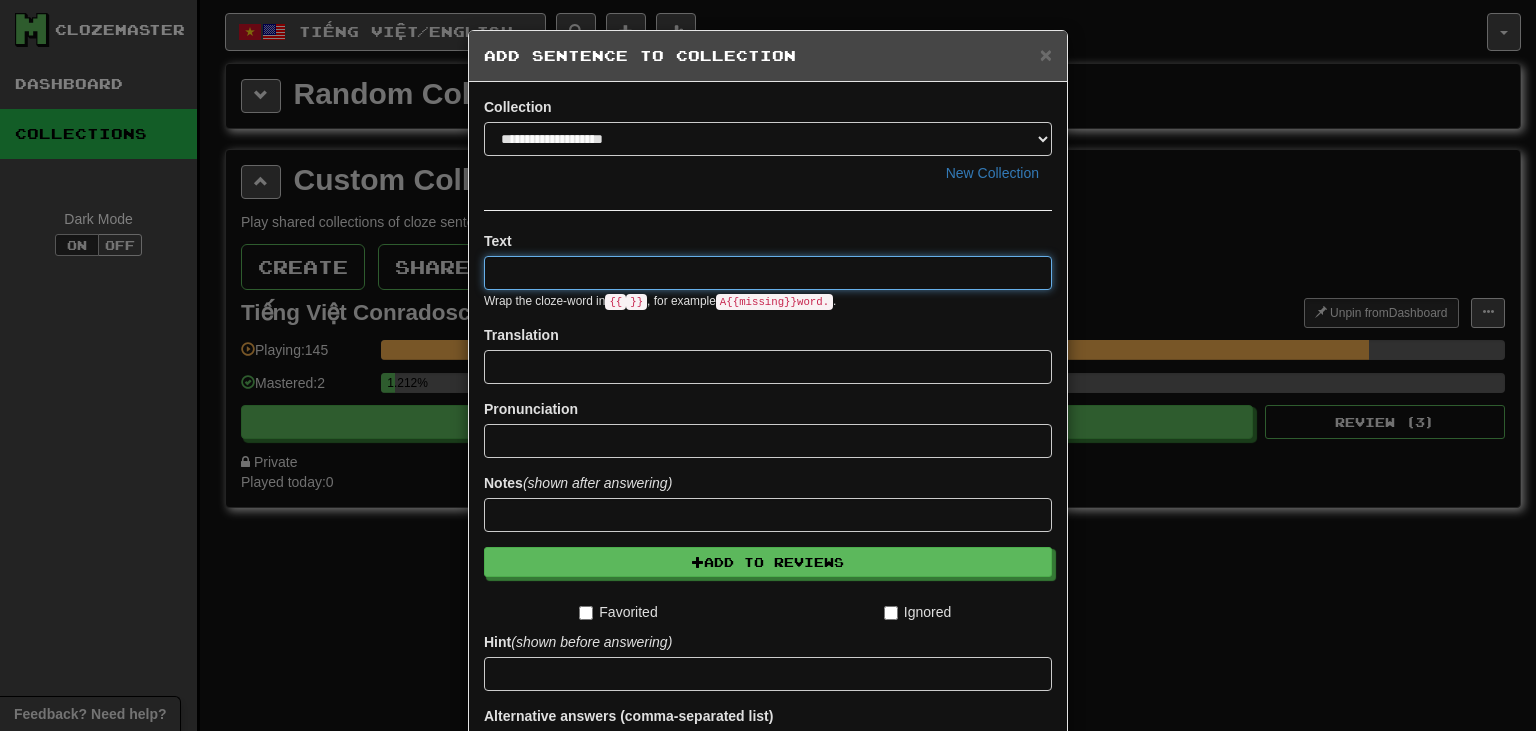 click at bounding box center (768, 273) 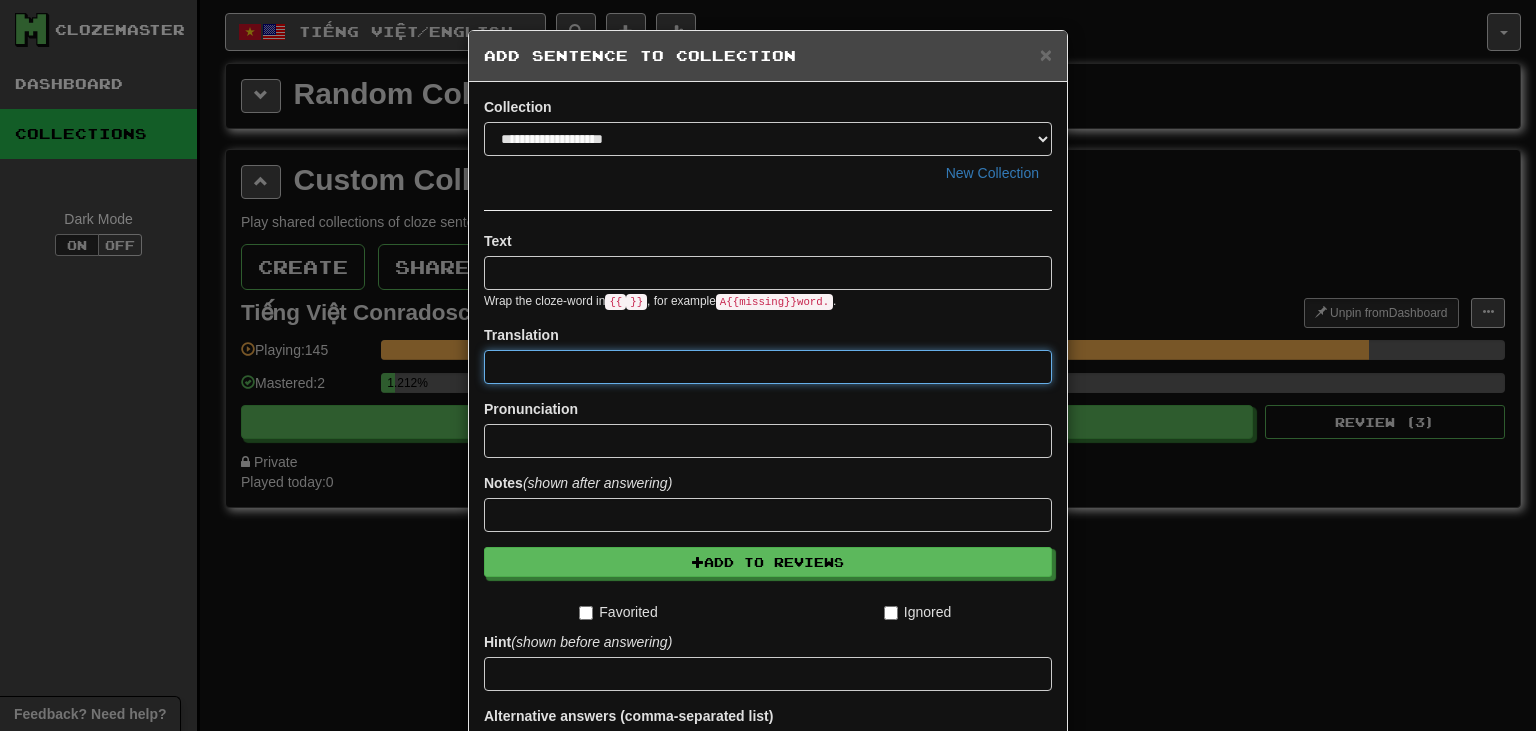 click at bounding box center (768, 367) 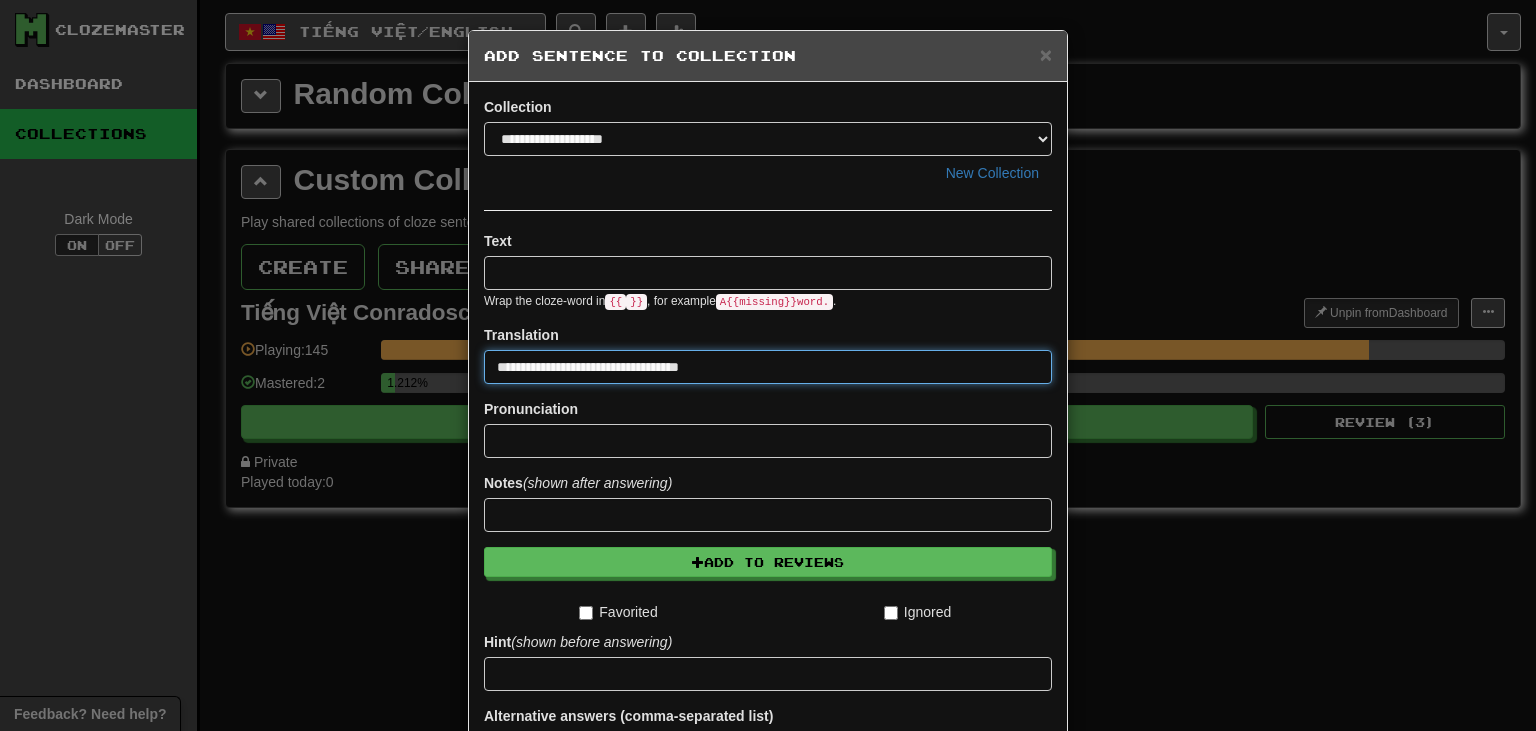 type on "**********" 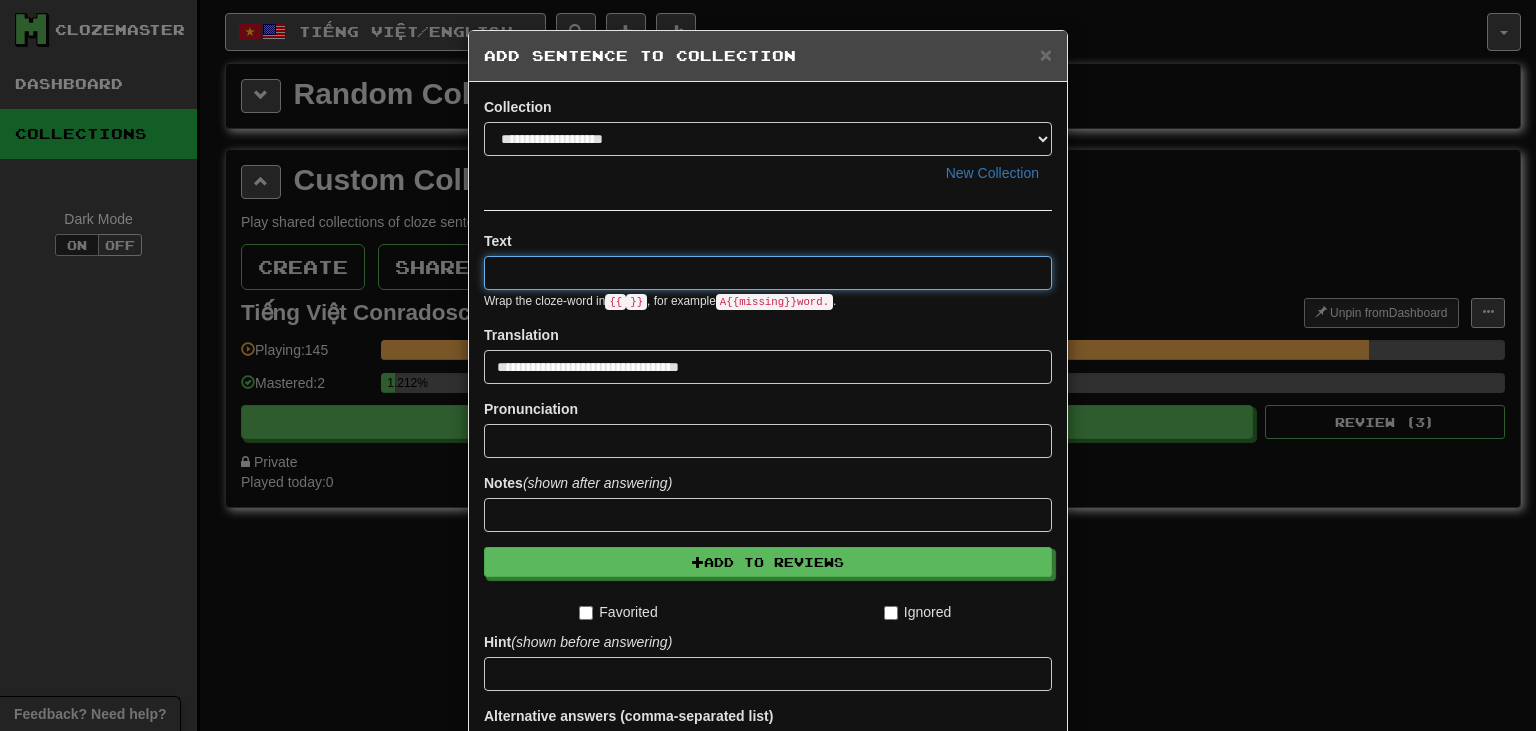click at bounding box center (768, 273) 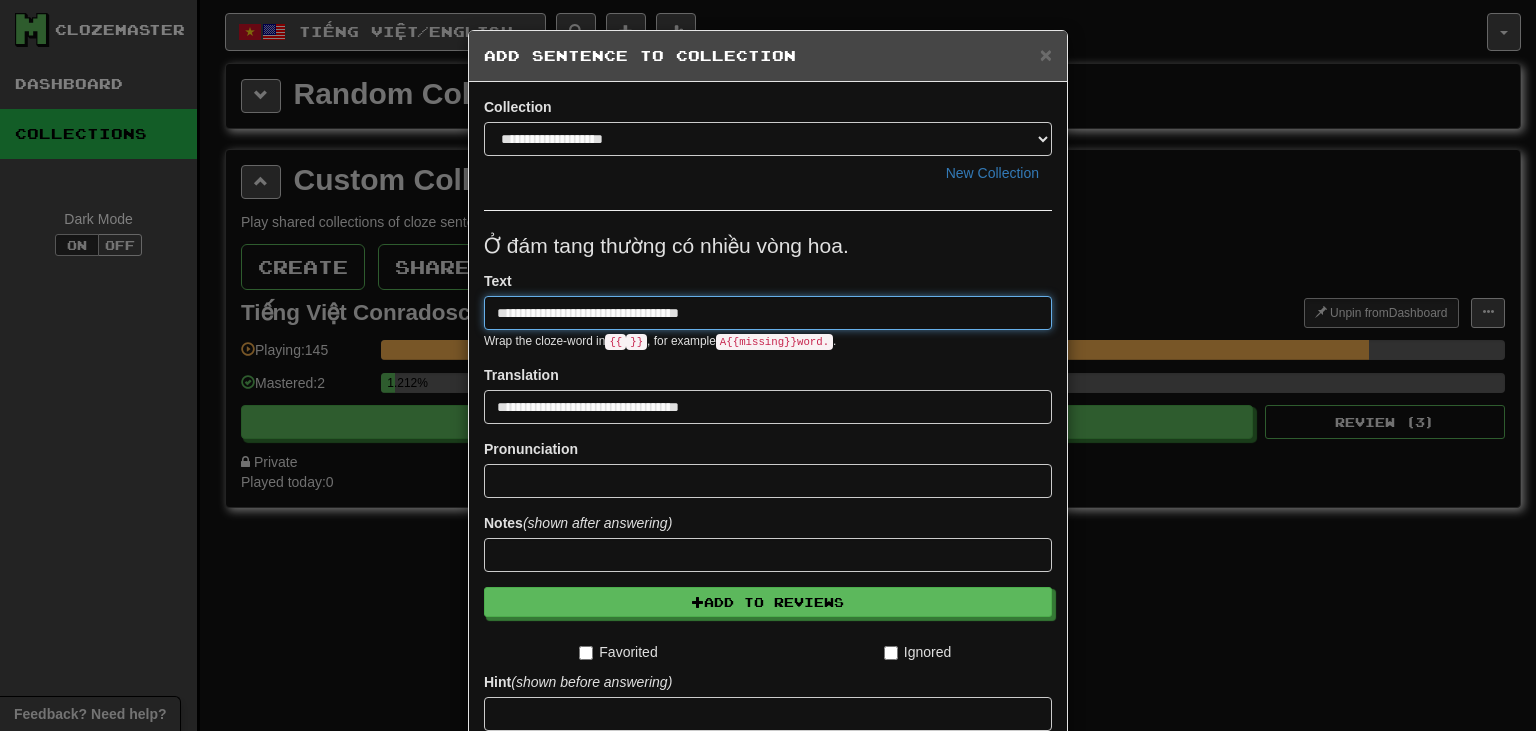 type on "**********" 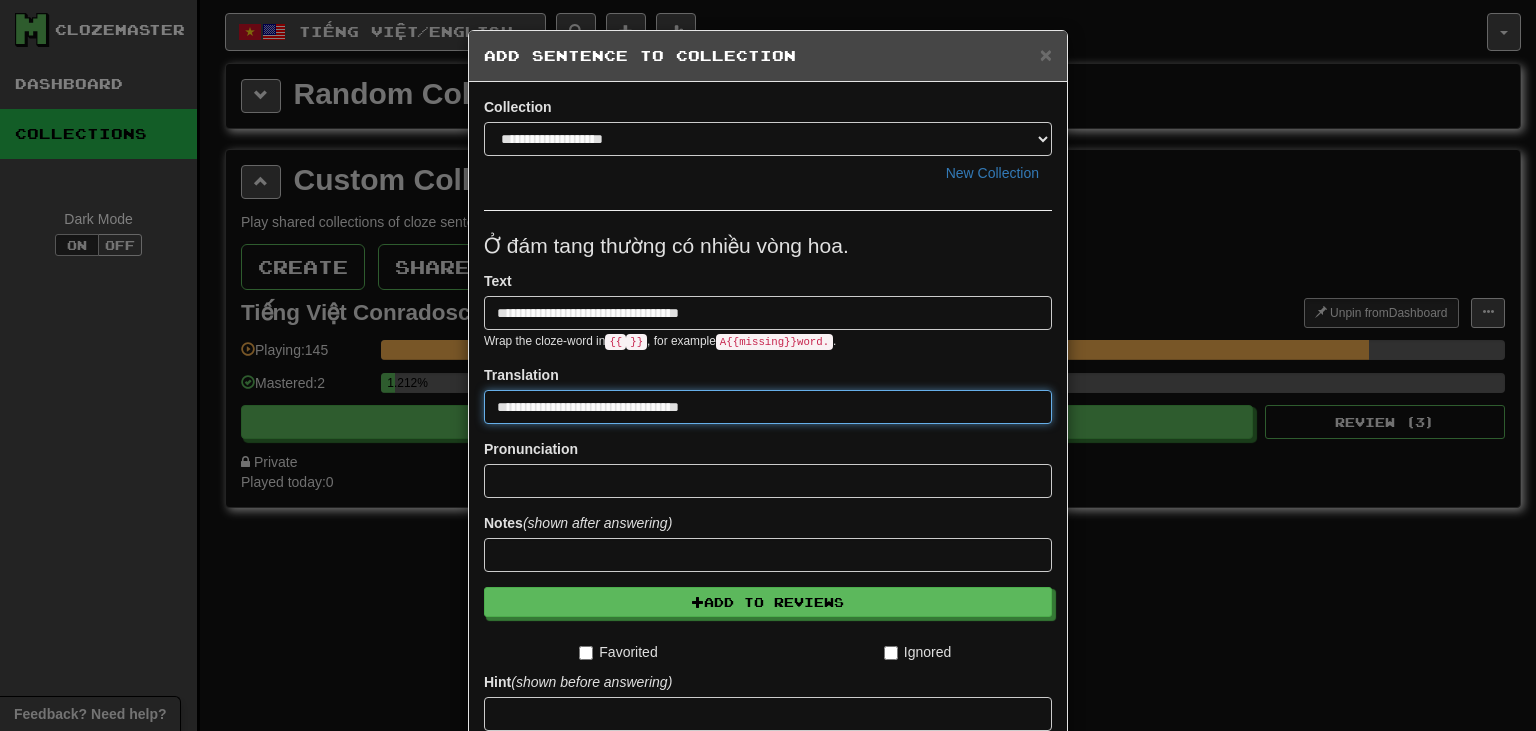 drag, startPoint x: 754, startPoint y: 400, endPoint x: 393, endPoint y: 362, distance: 362.99448 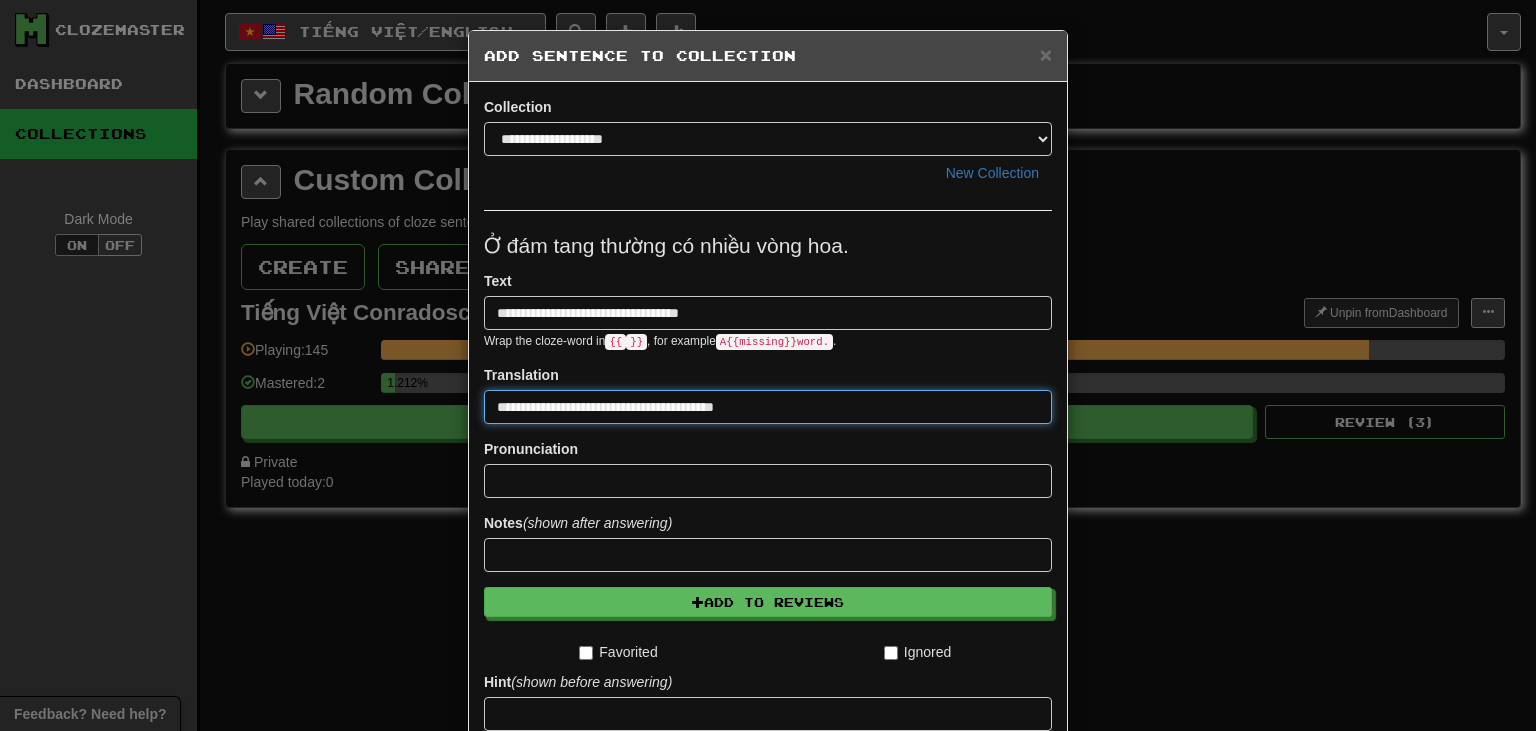 type on "**********" 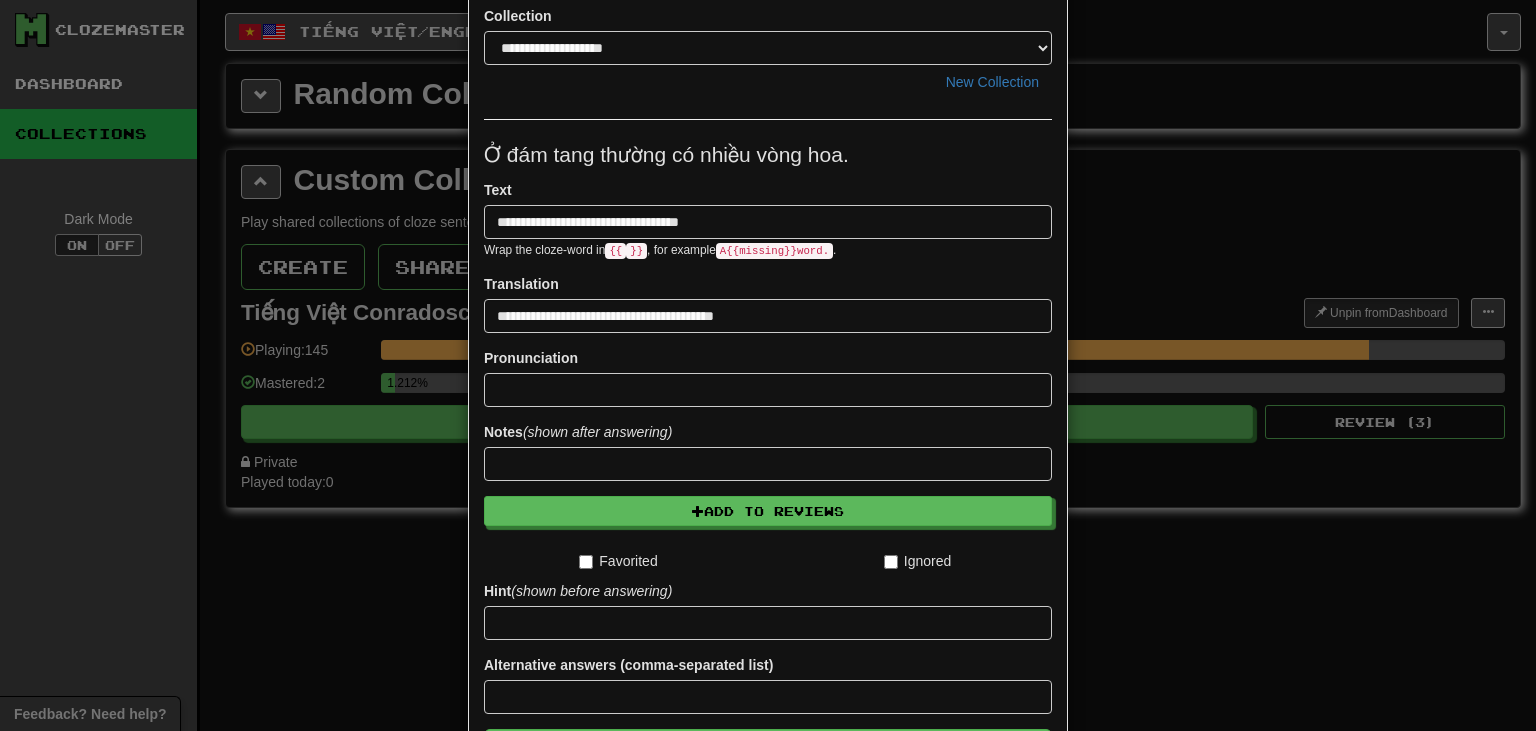 scroll, scrollTop: 96, scrollLeft: 0, axis: vertical 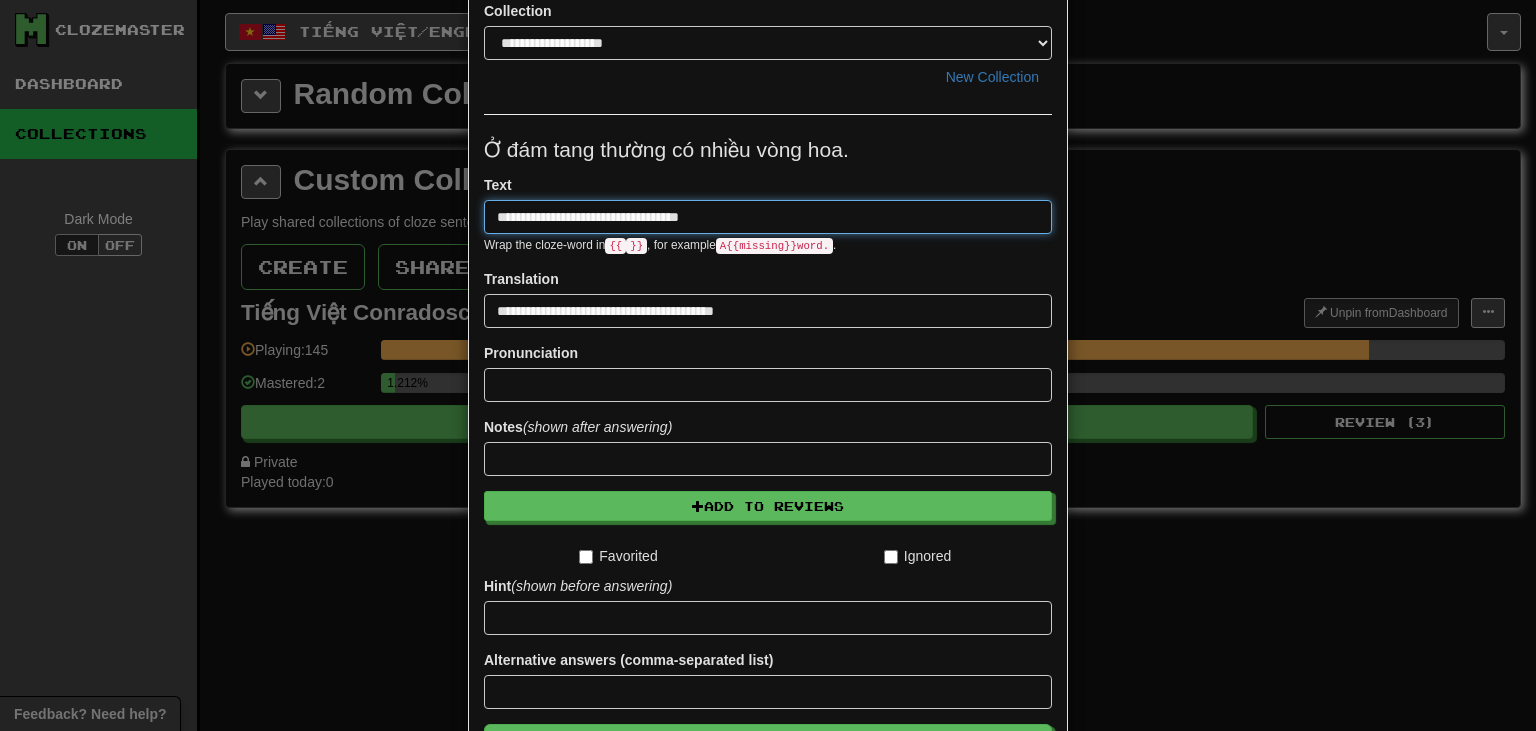 click on "**********" at bounding box center [768, 217] 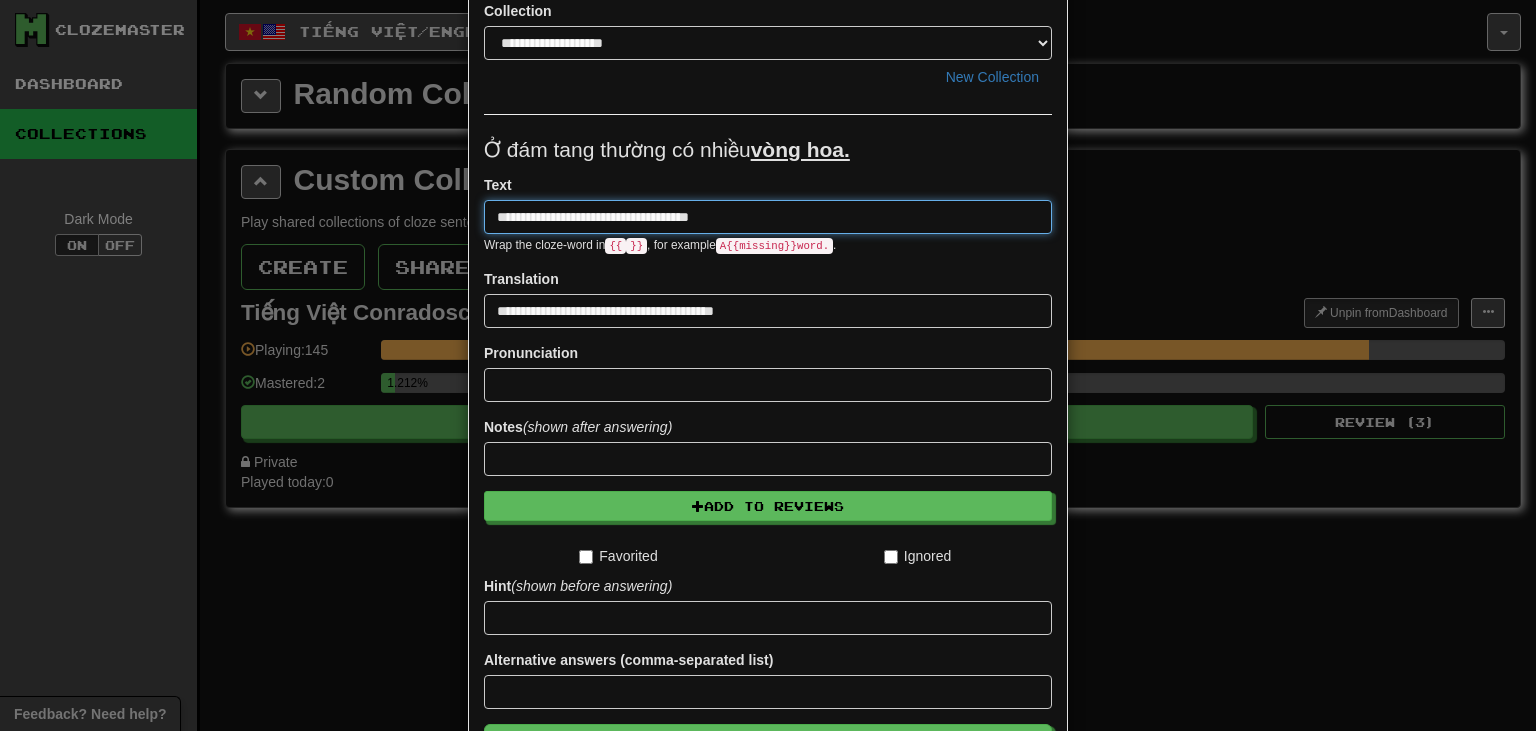 click on "**********" at bounding box center (768, 217) 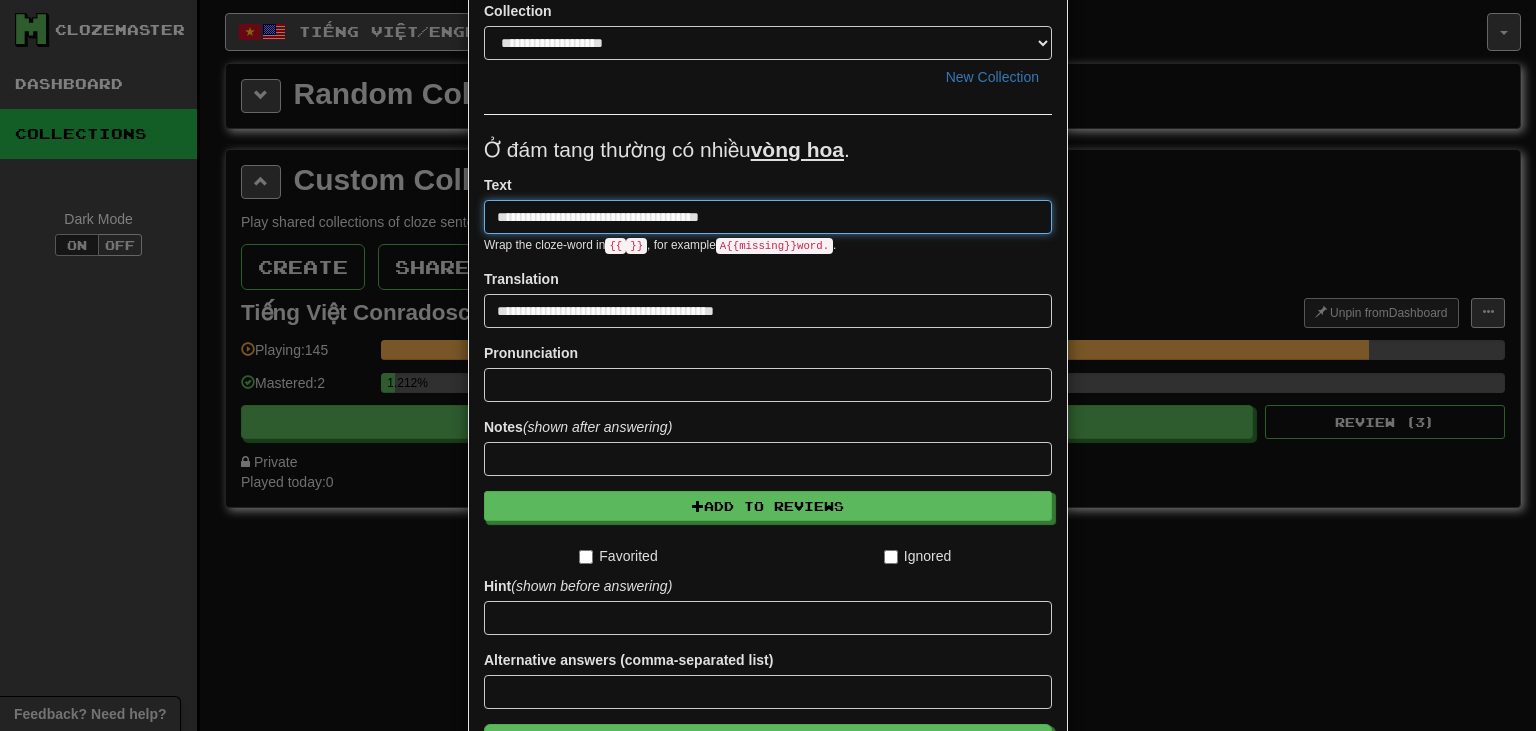 type on "**********" 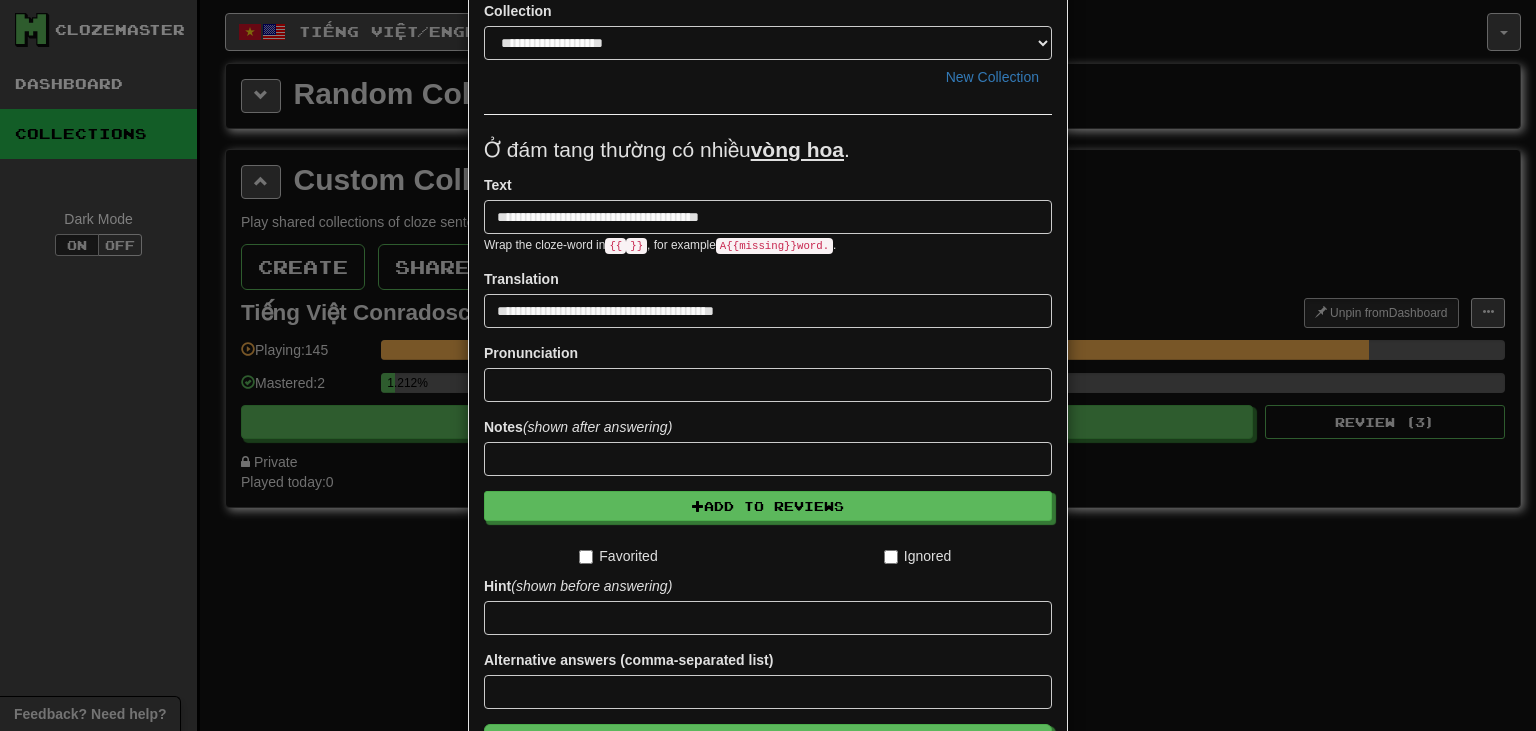 scroll, scrollTop: 243, scrollLeft: 0, axis: vertical 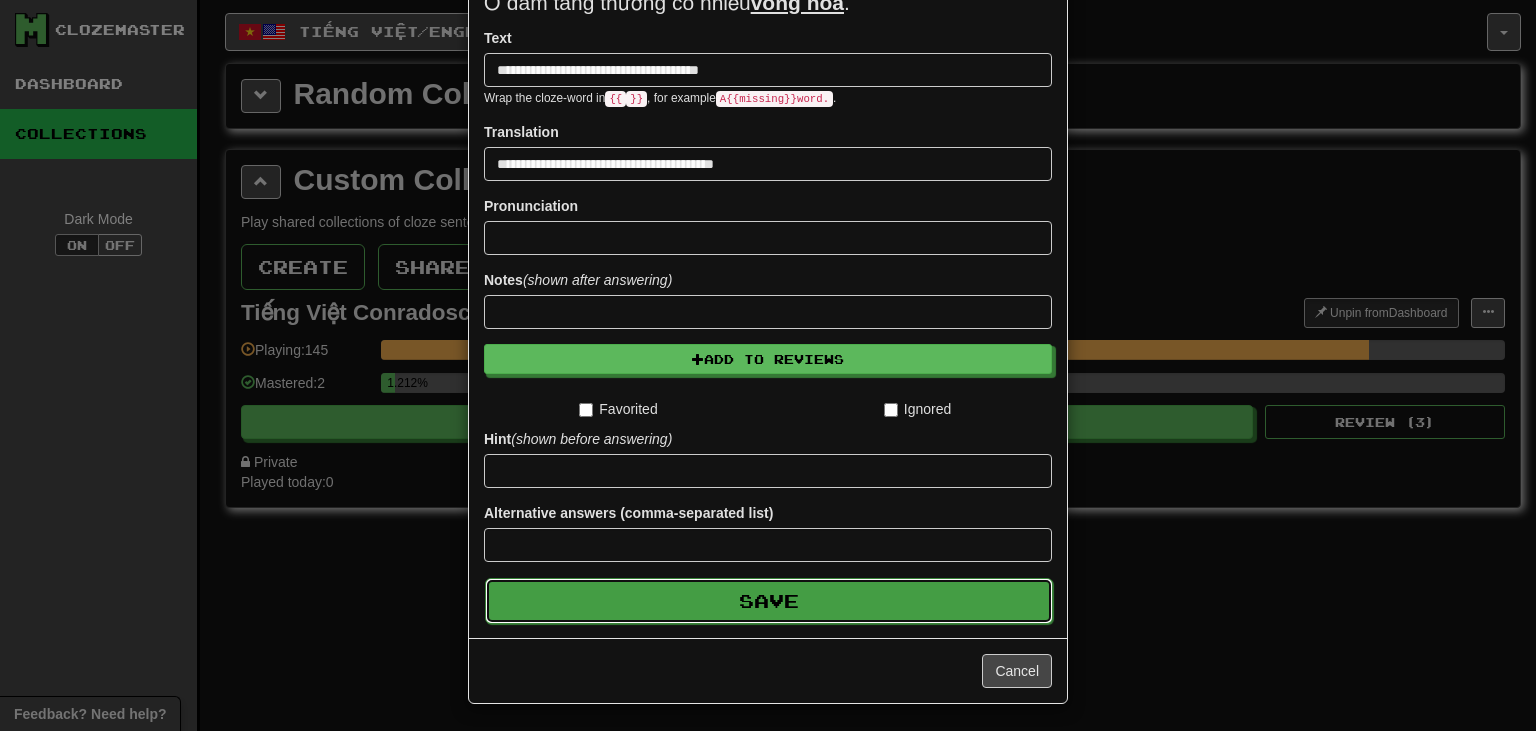 click on "Save" at bounding box center (769, 601) 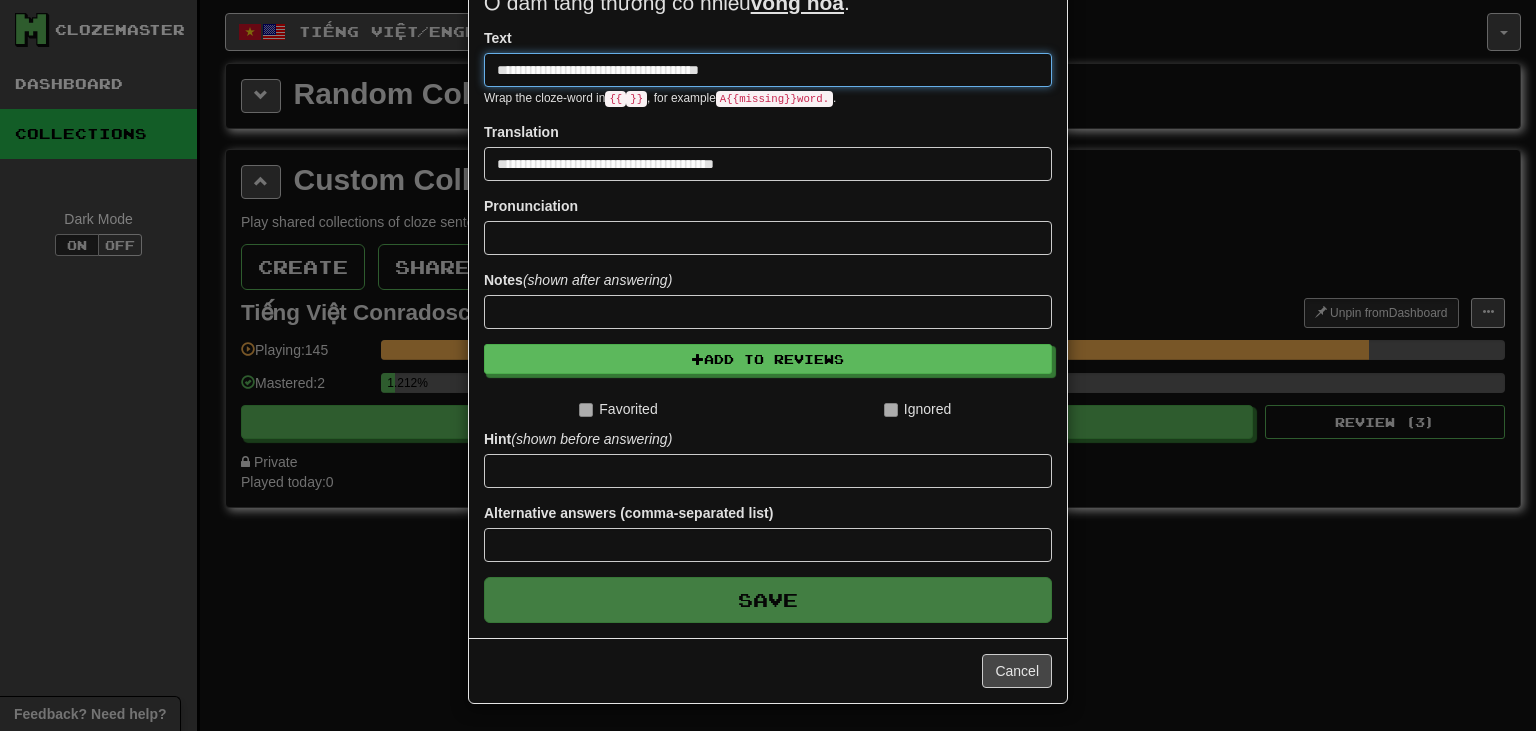 type 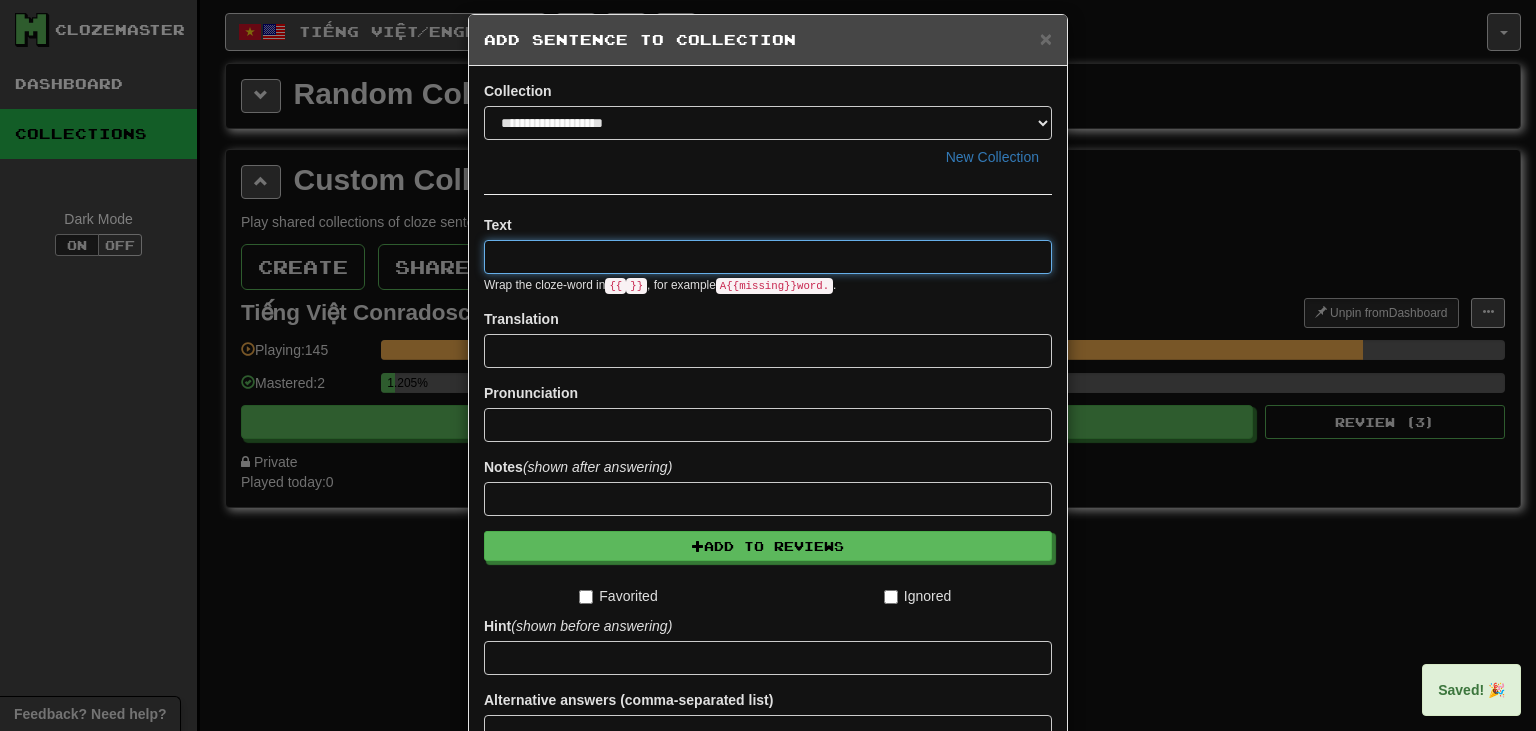 scroll, scrollTop: 0, scrollLeft: 0, axis: both 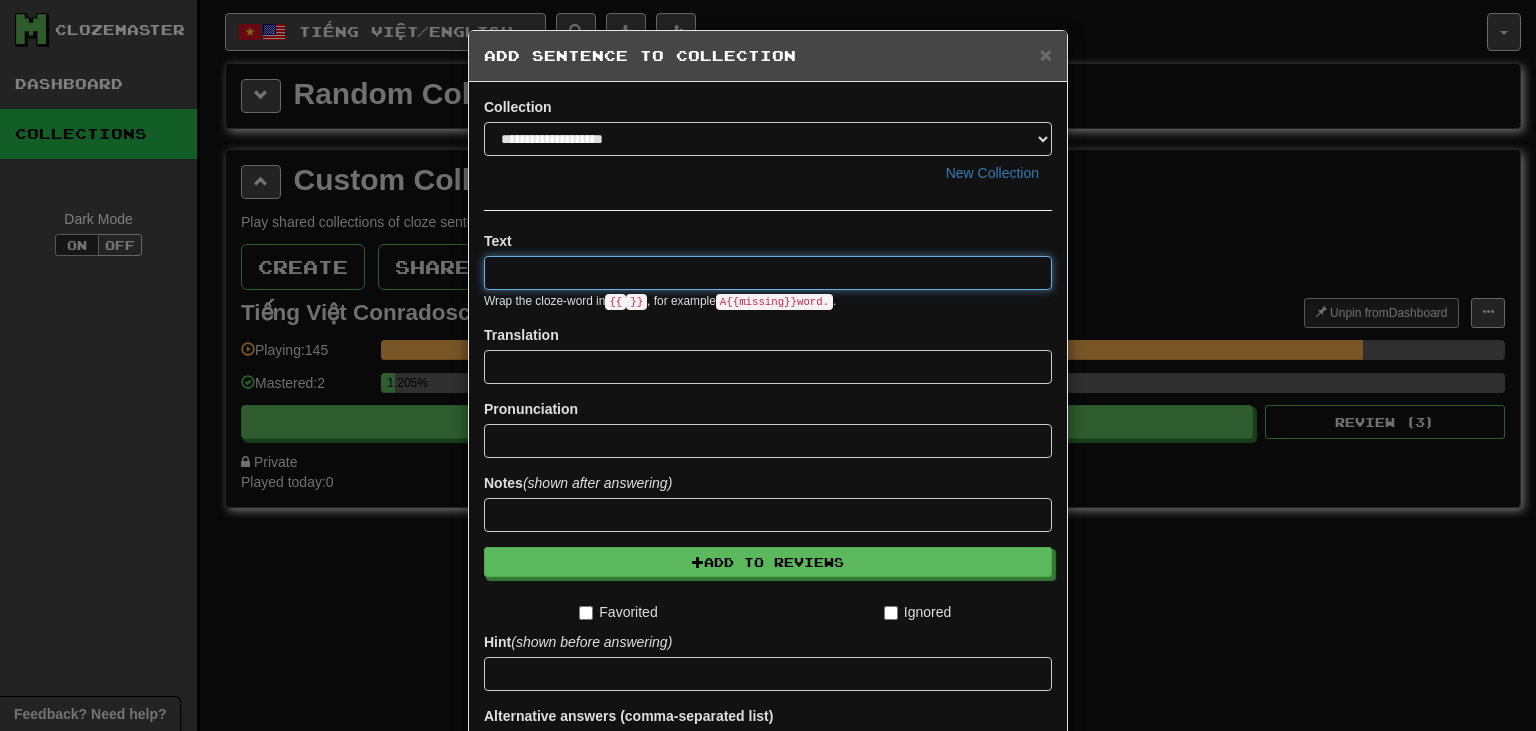 paste on "**********" 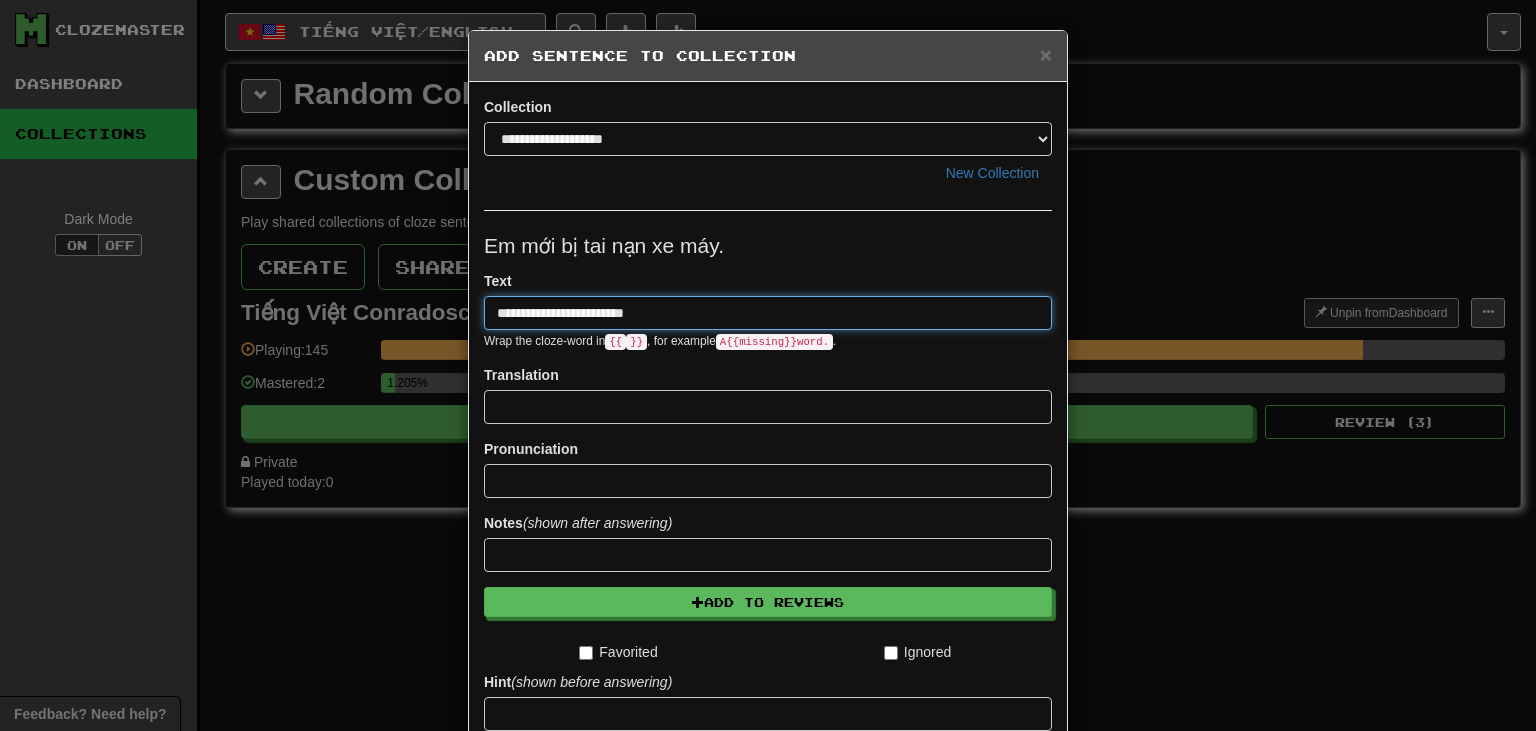 click on "**********" at bounding box center [768, 313] 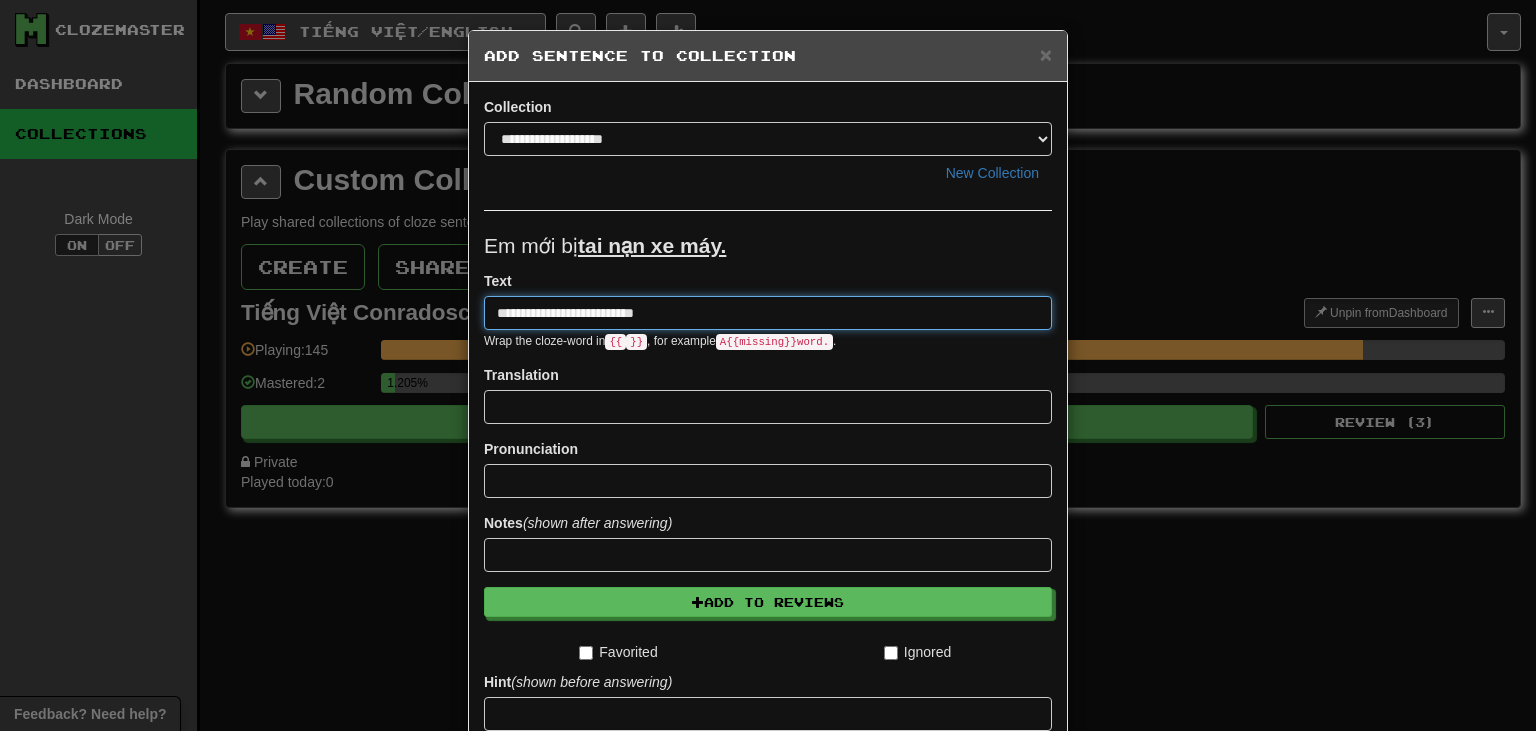 click on "**********" at bounding box center [768, 313] 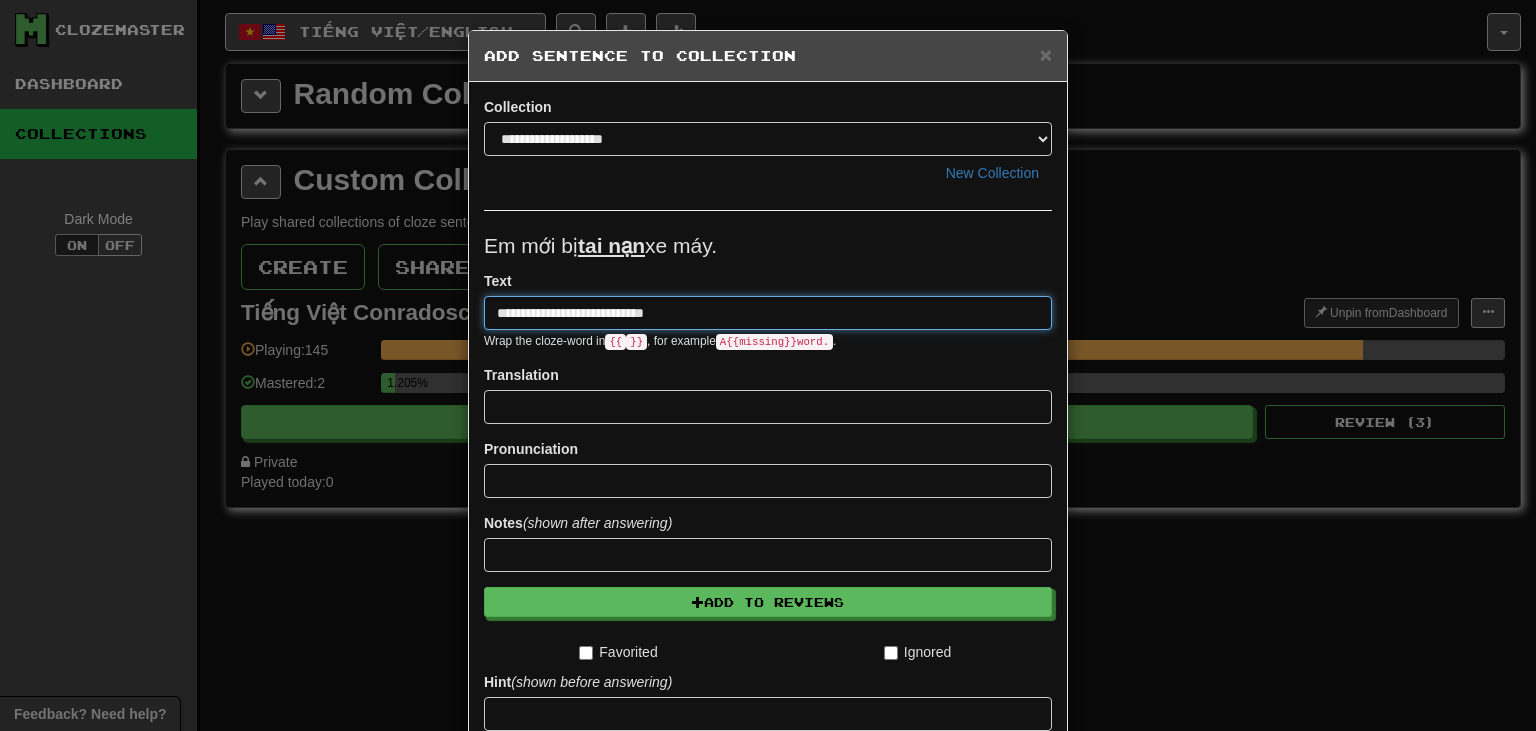 type on "**********" 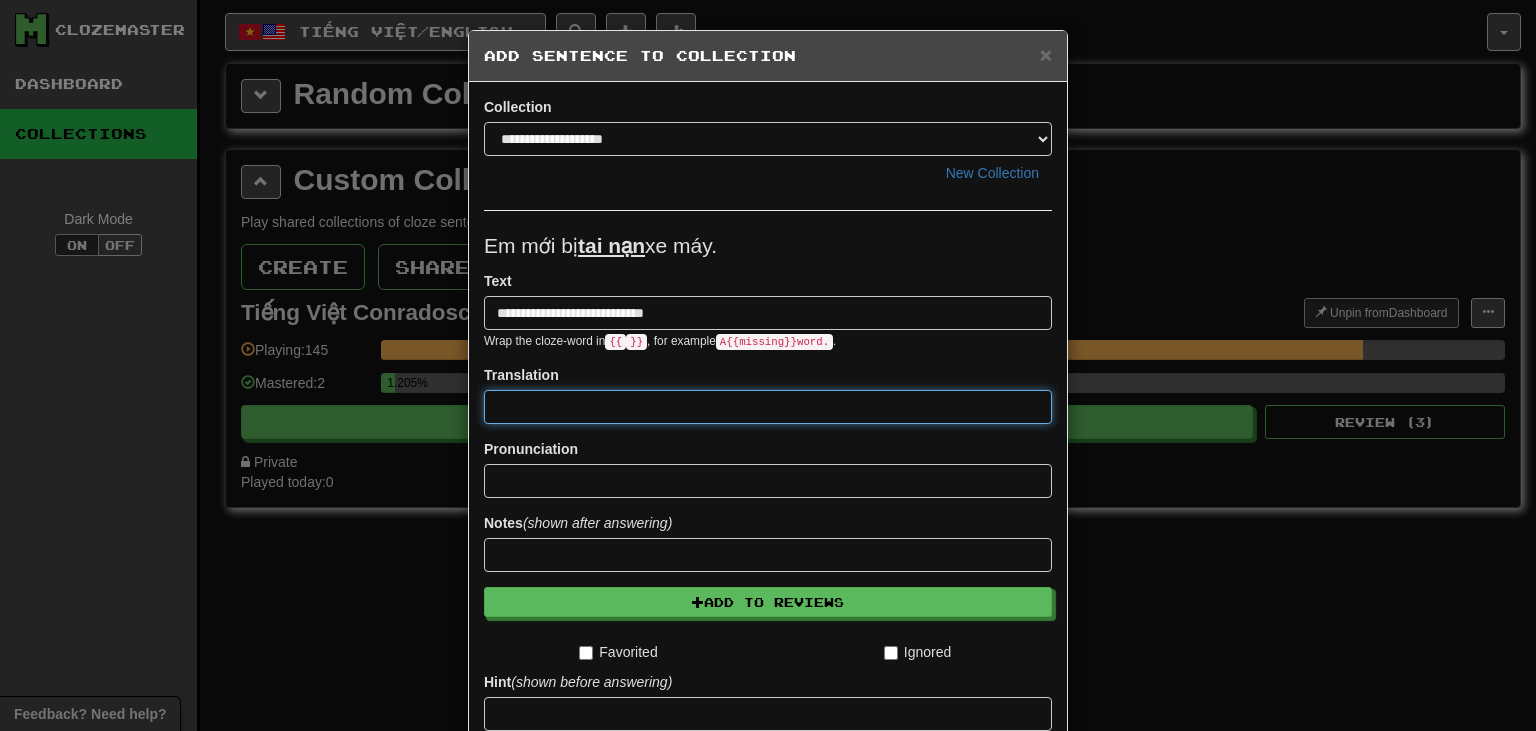 click at bounding box center (768, 407) 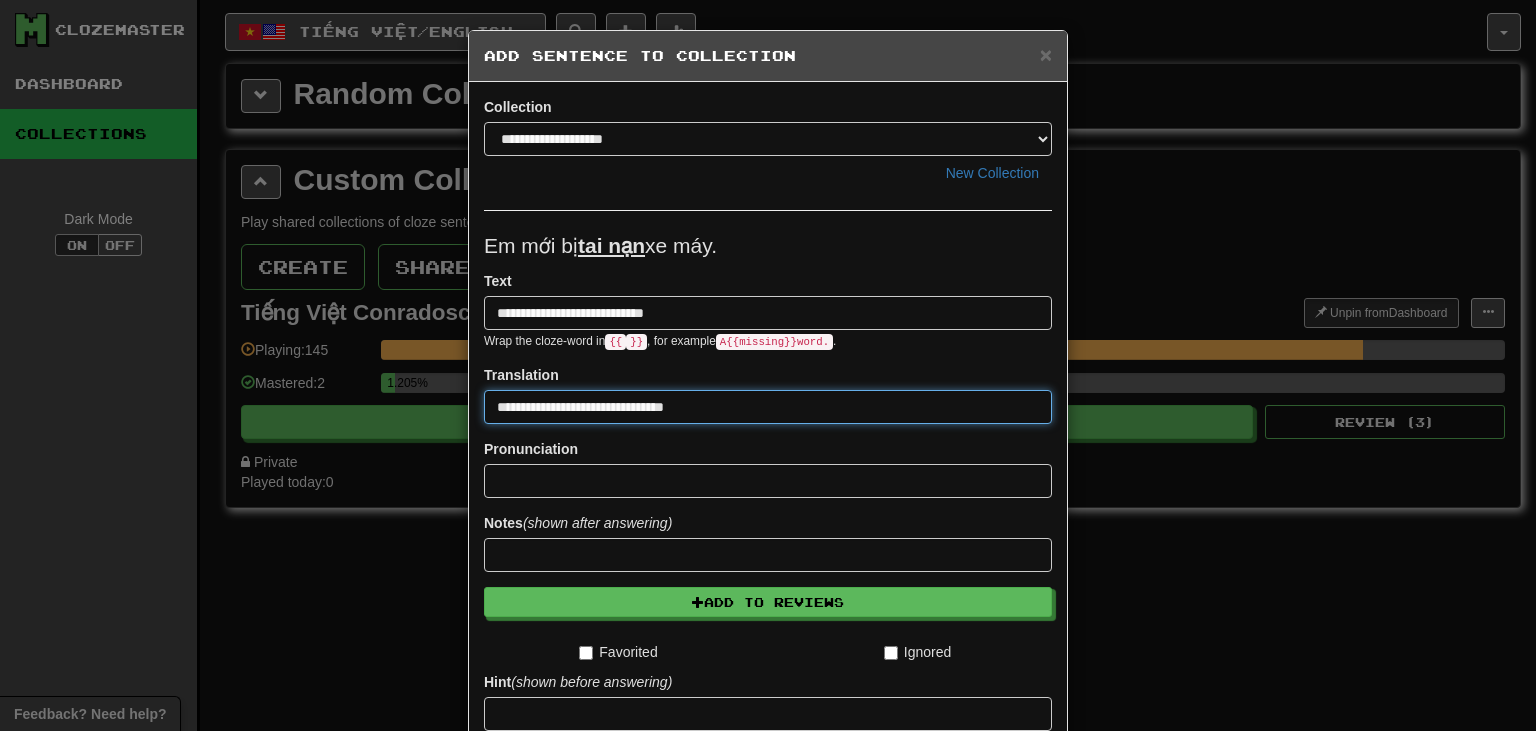 type on "**********" 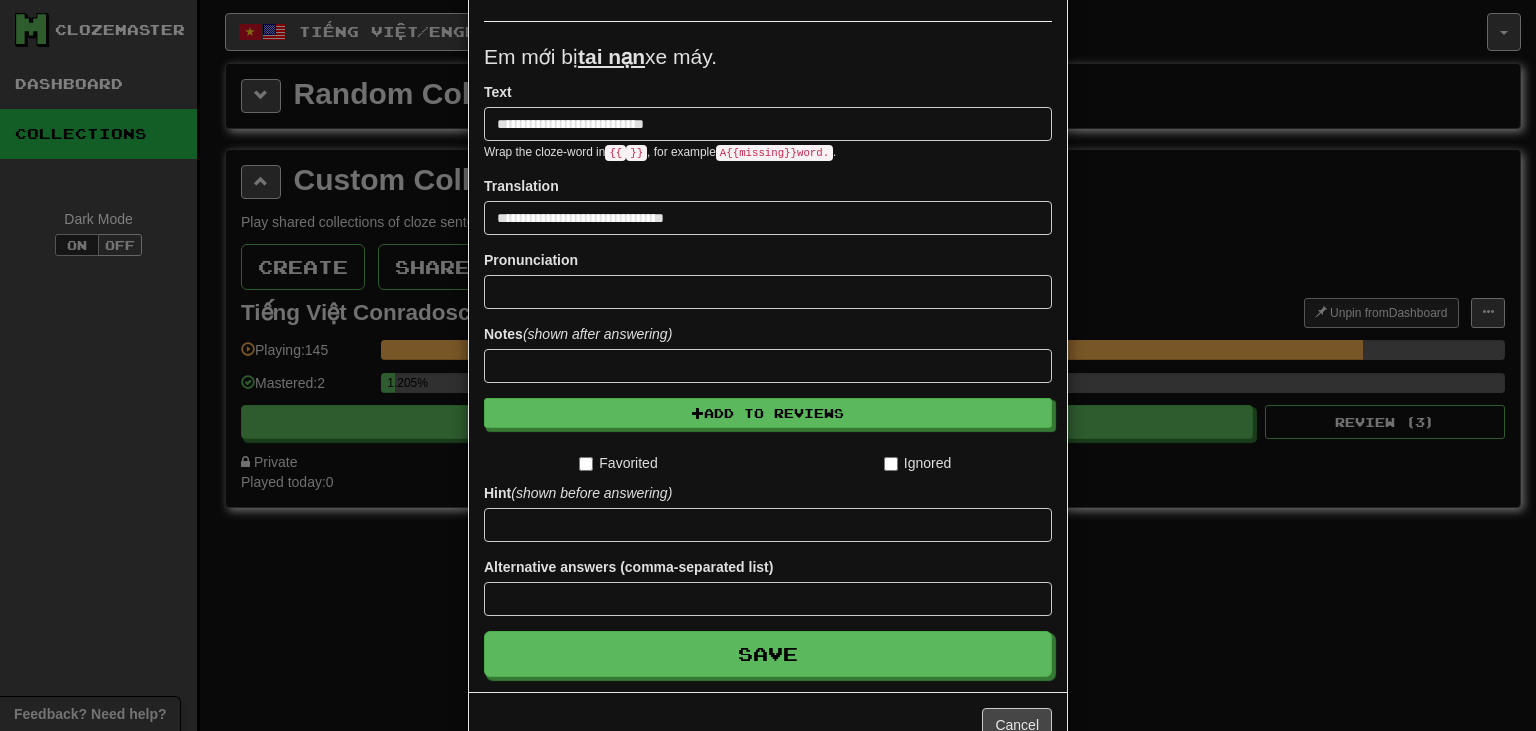 scroll, scrollTop: 207, scrollLeft: 0, axis: vertical 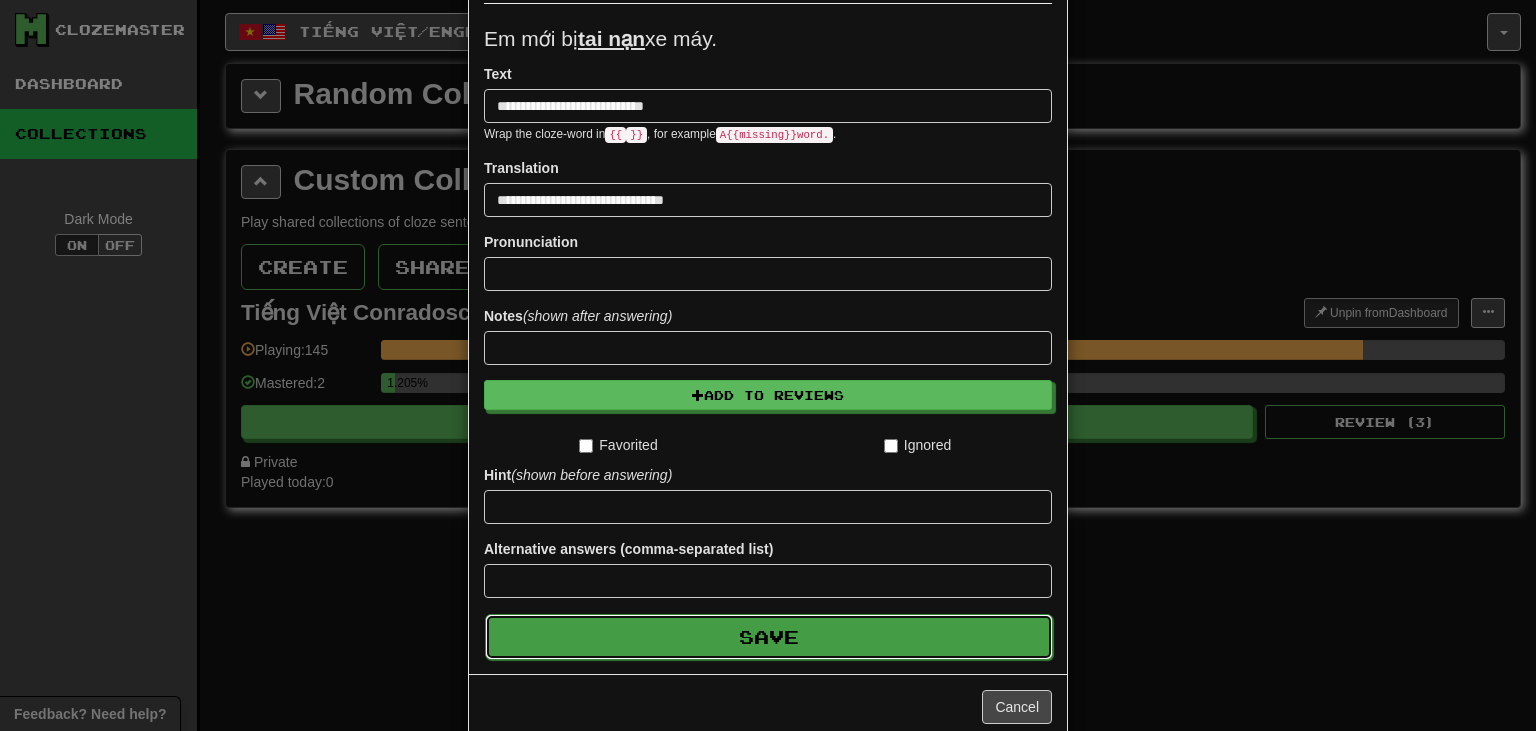 click on "Save" at bounding box center [769, 637] 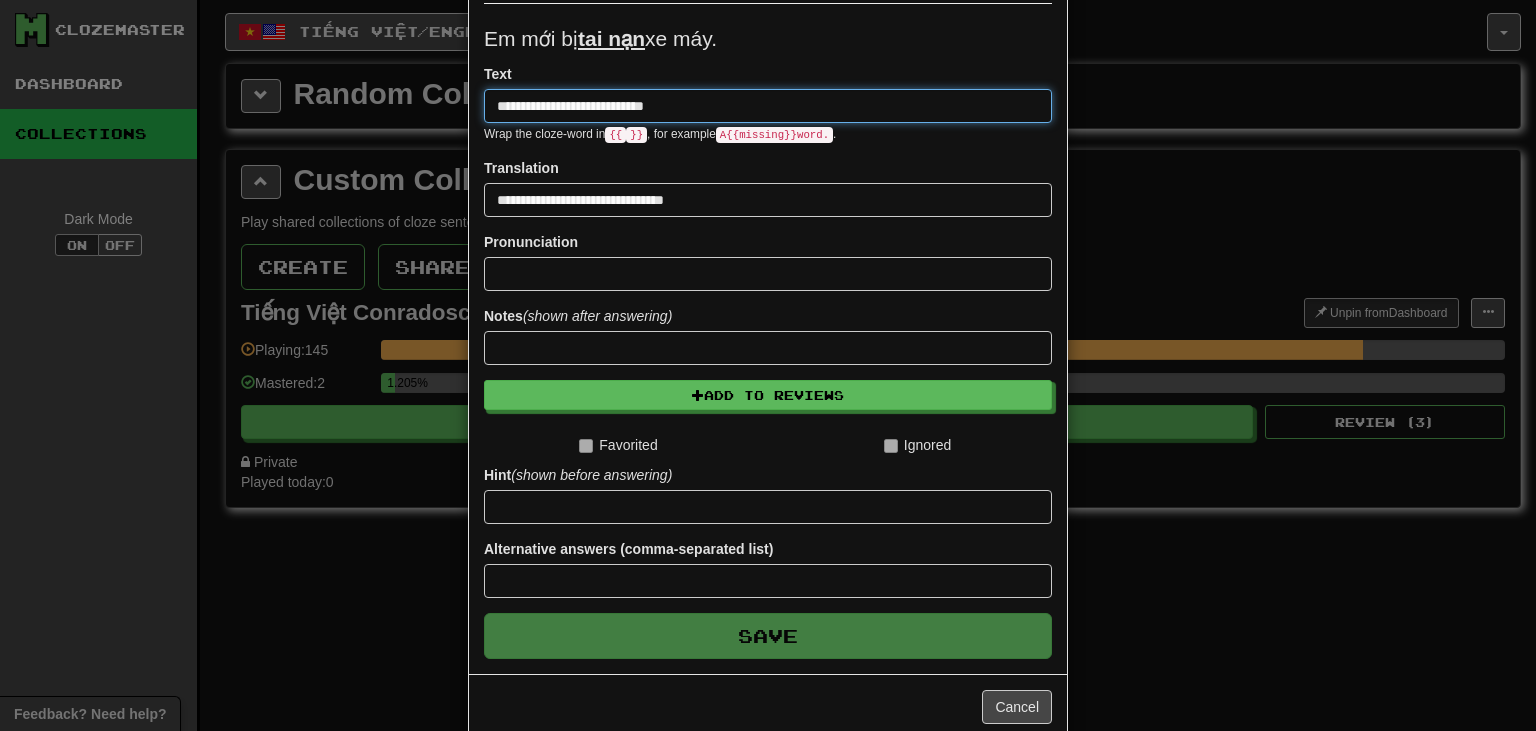 type 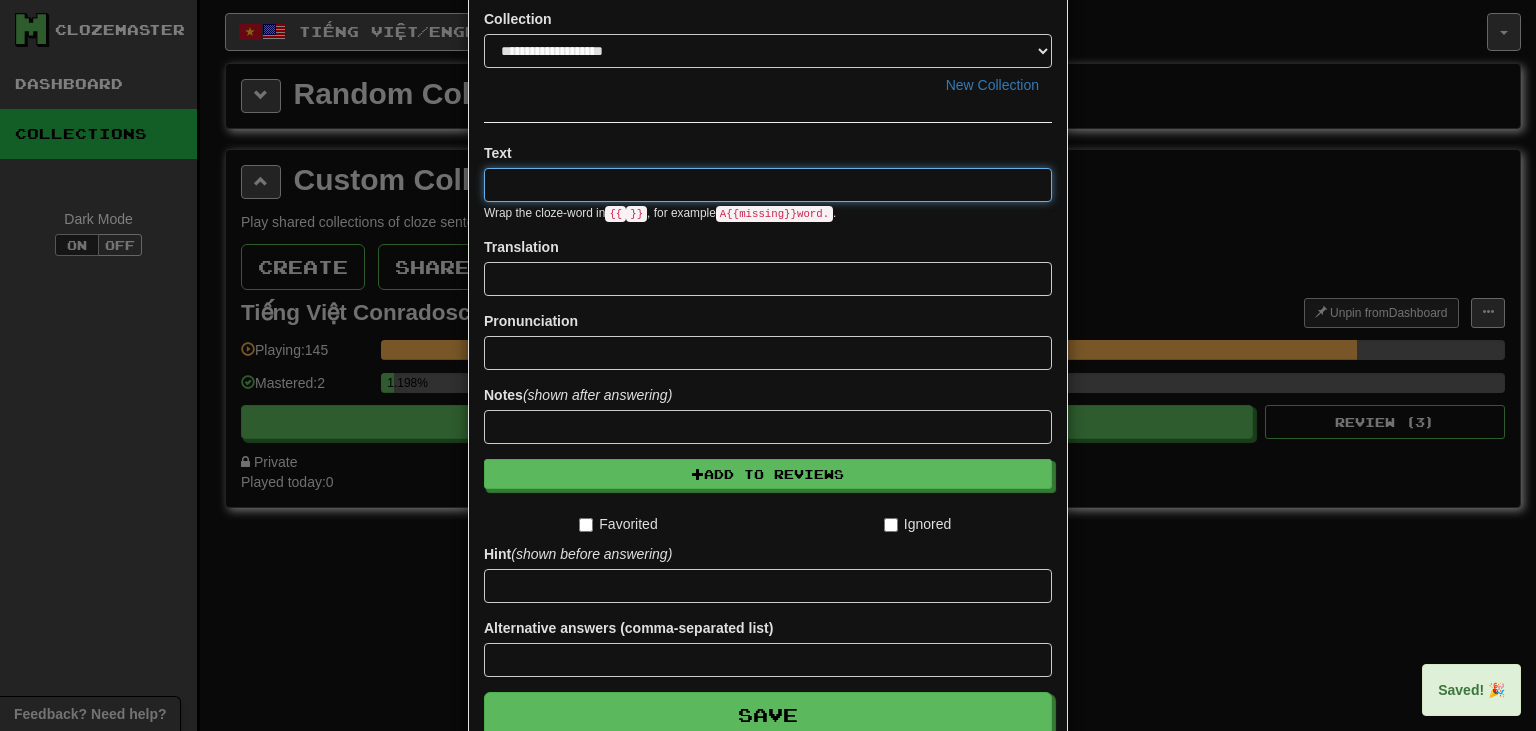 scroll, scrollTop: 0, scrollLeft: 0, axis: both 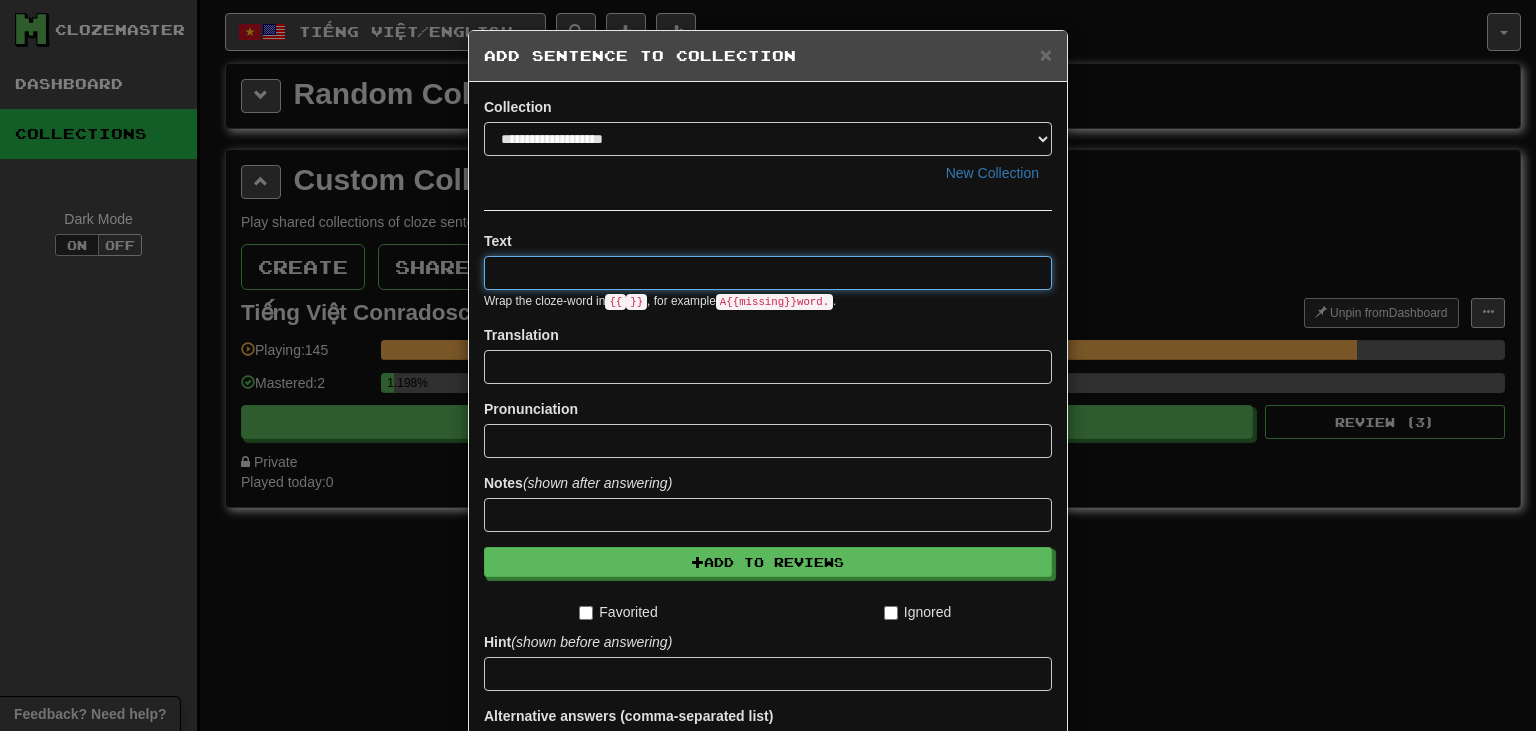 paste on "**********" 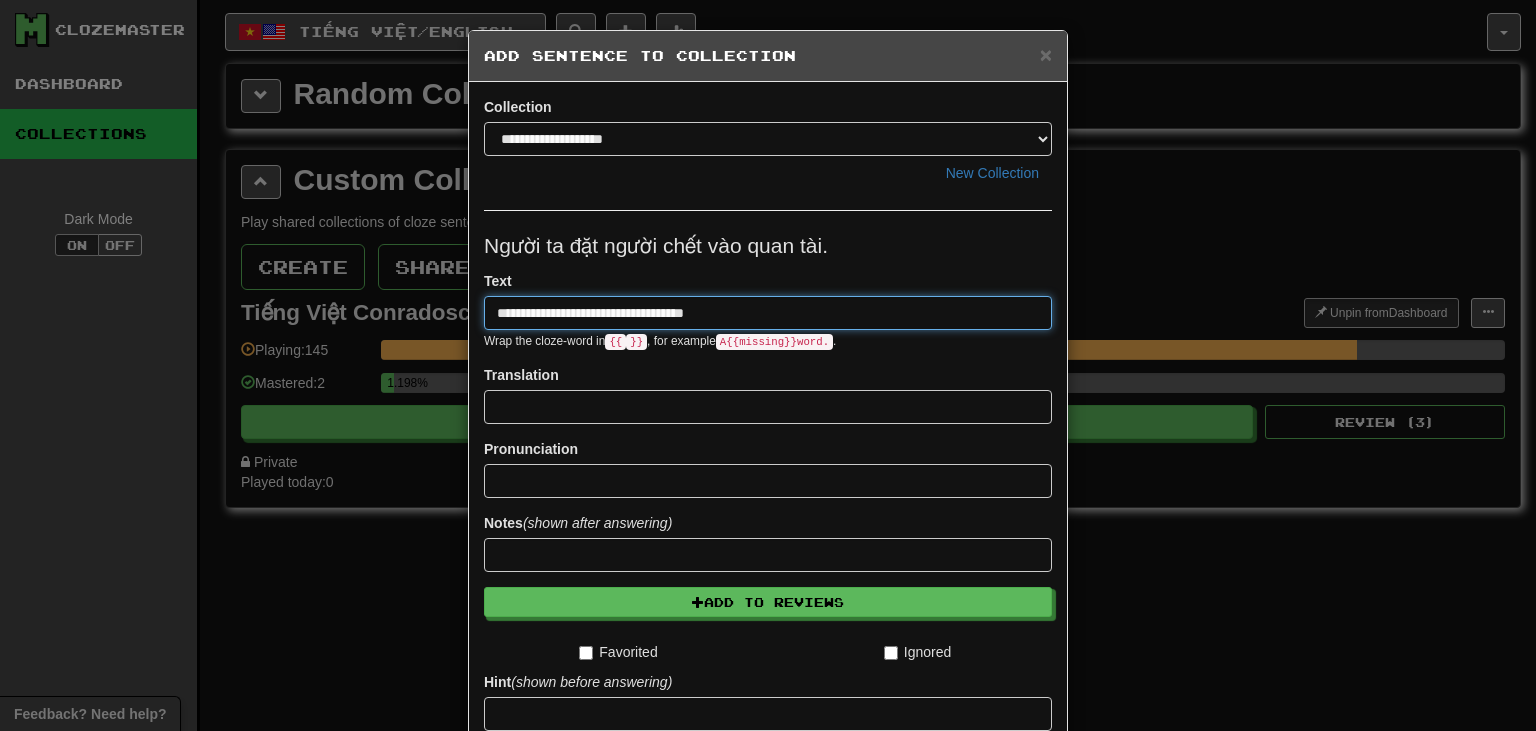 click on "**********" at bounding box center [768, 313] 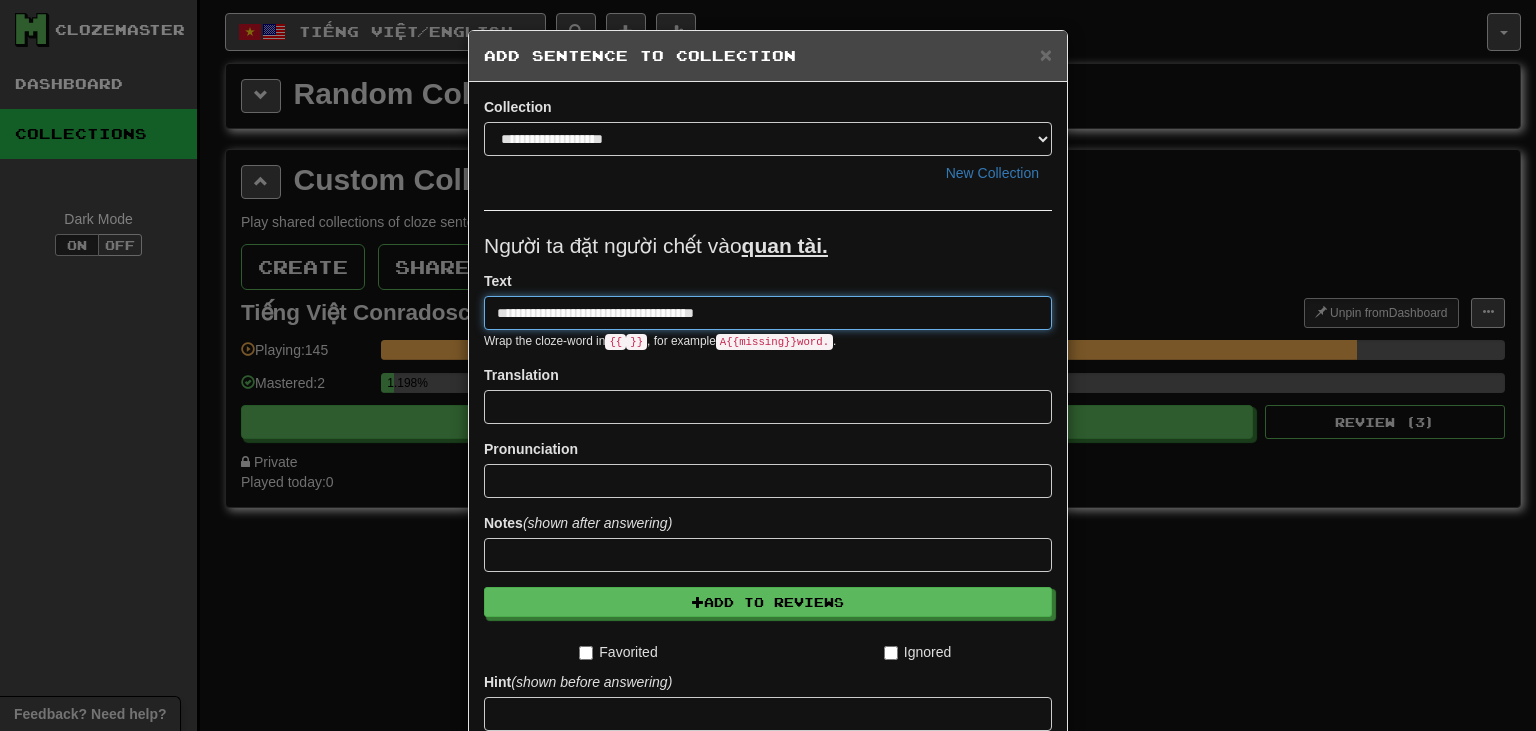 click on "**********" at bounding box center [768, 313] 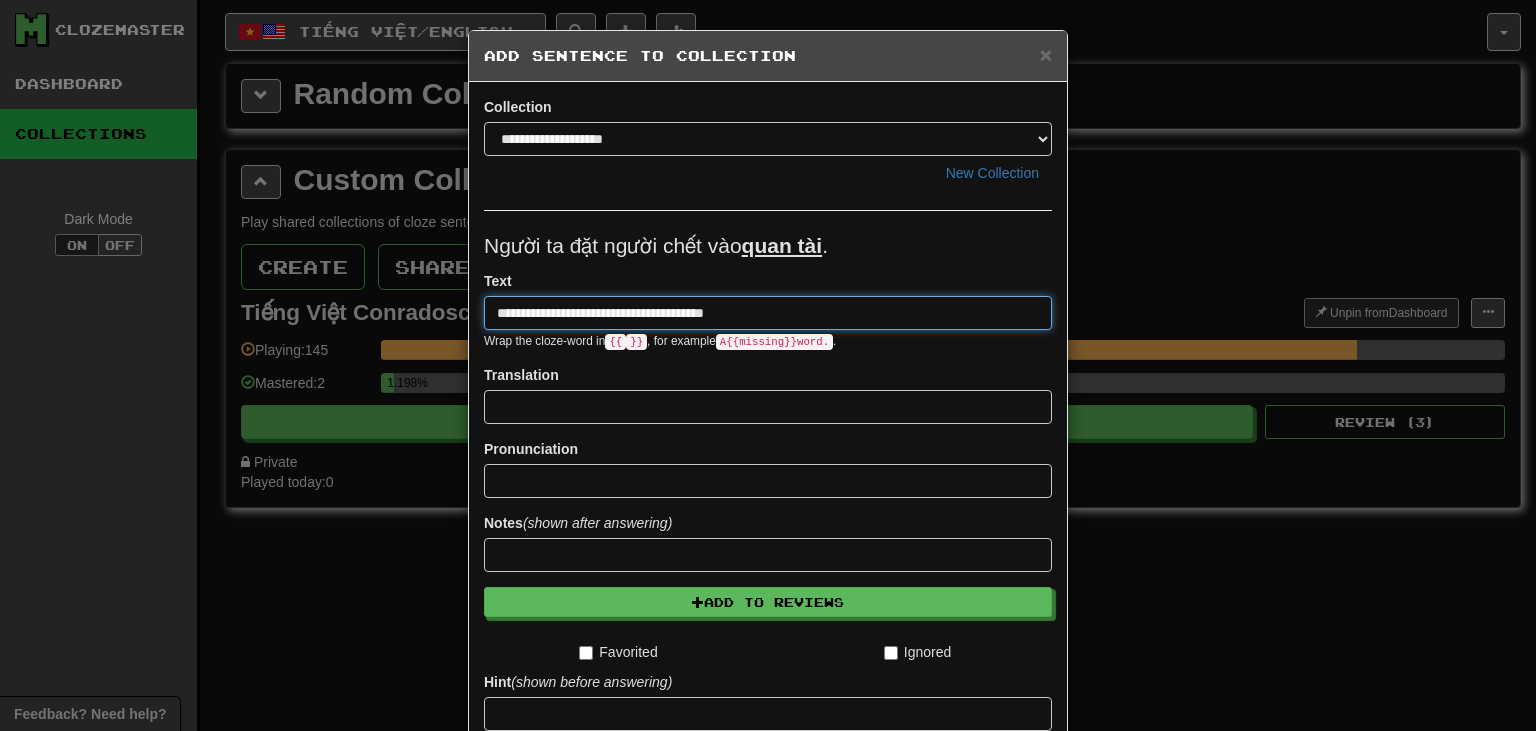 type on "**********" 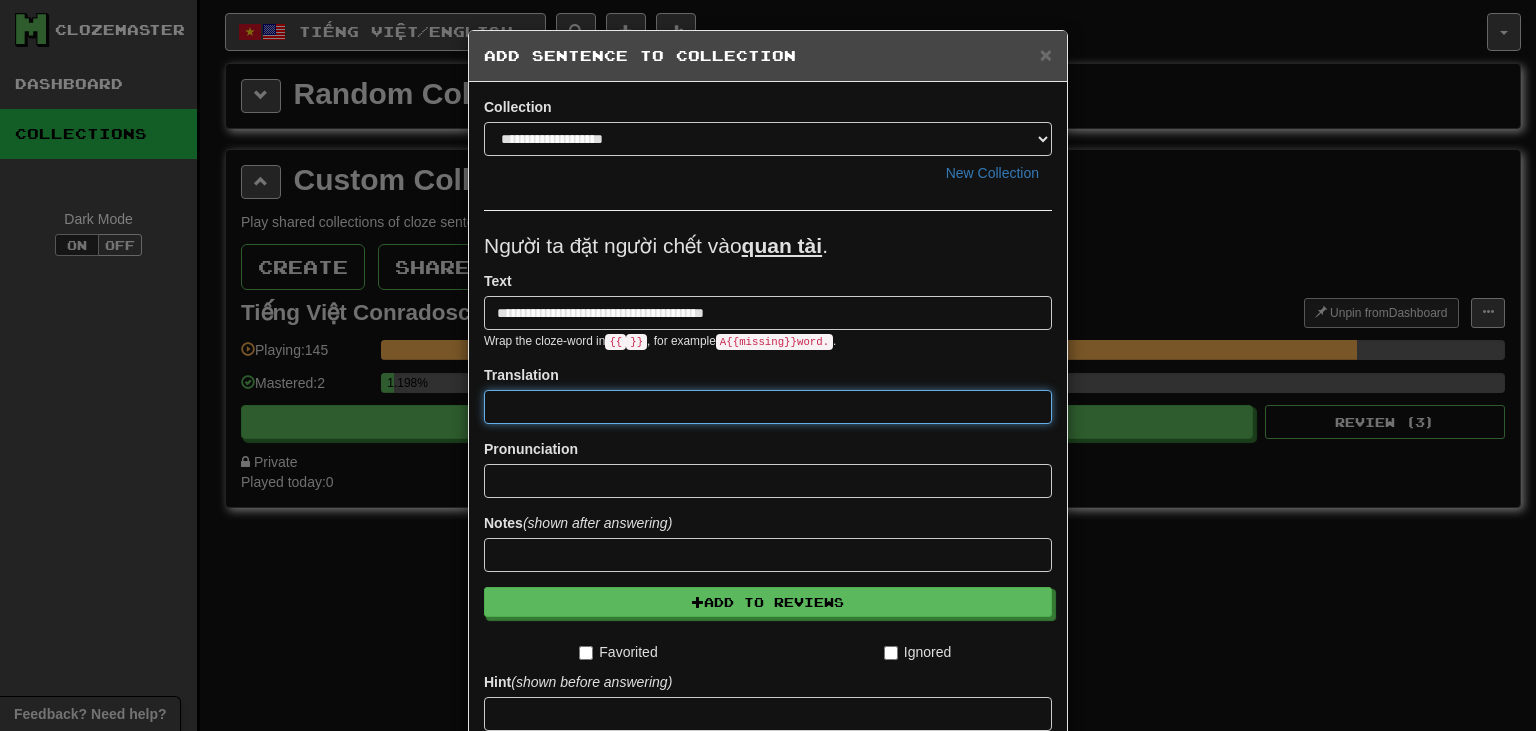 click at bounding box center [768, 407] 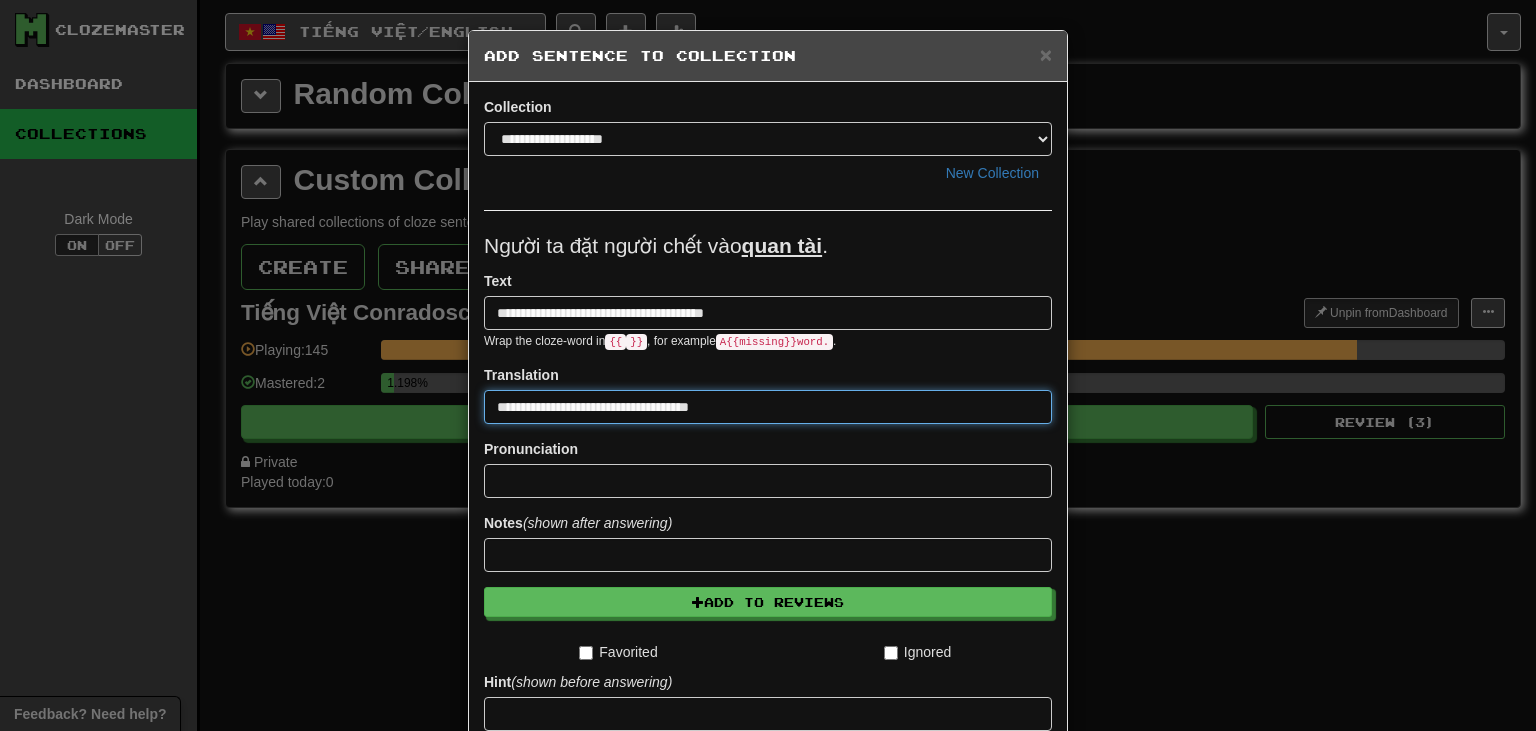 type on "**********" 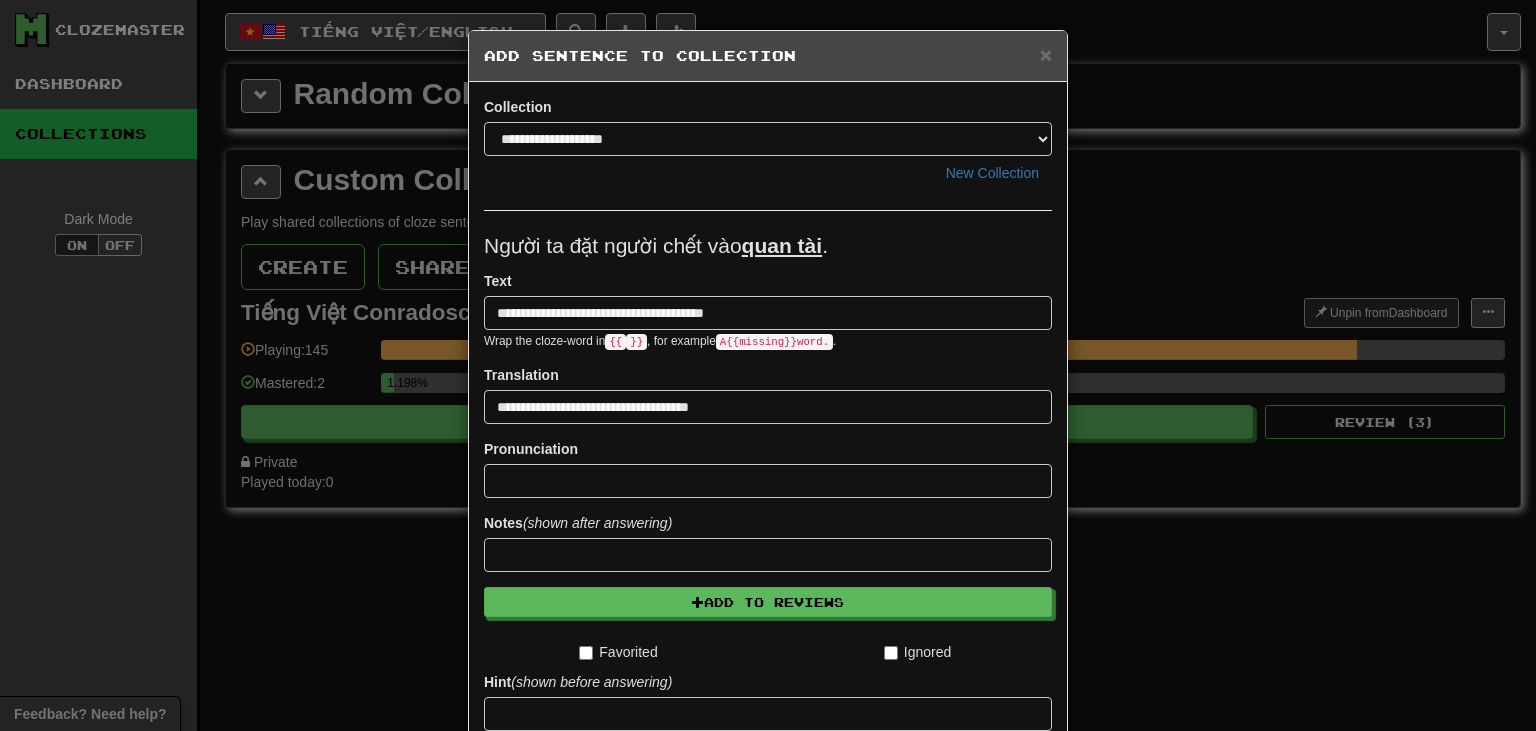 scroll, scrollTop: 243, scrollLeft: 0, axis: vertical 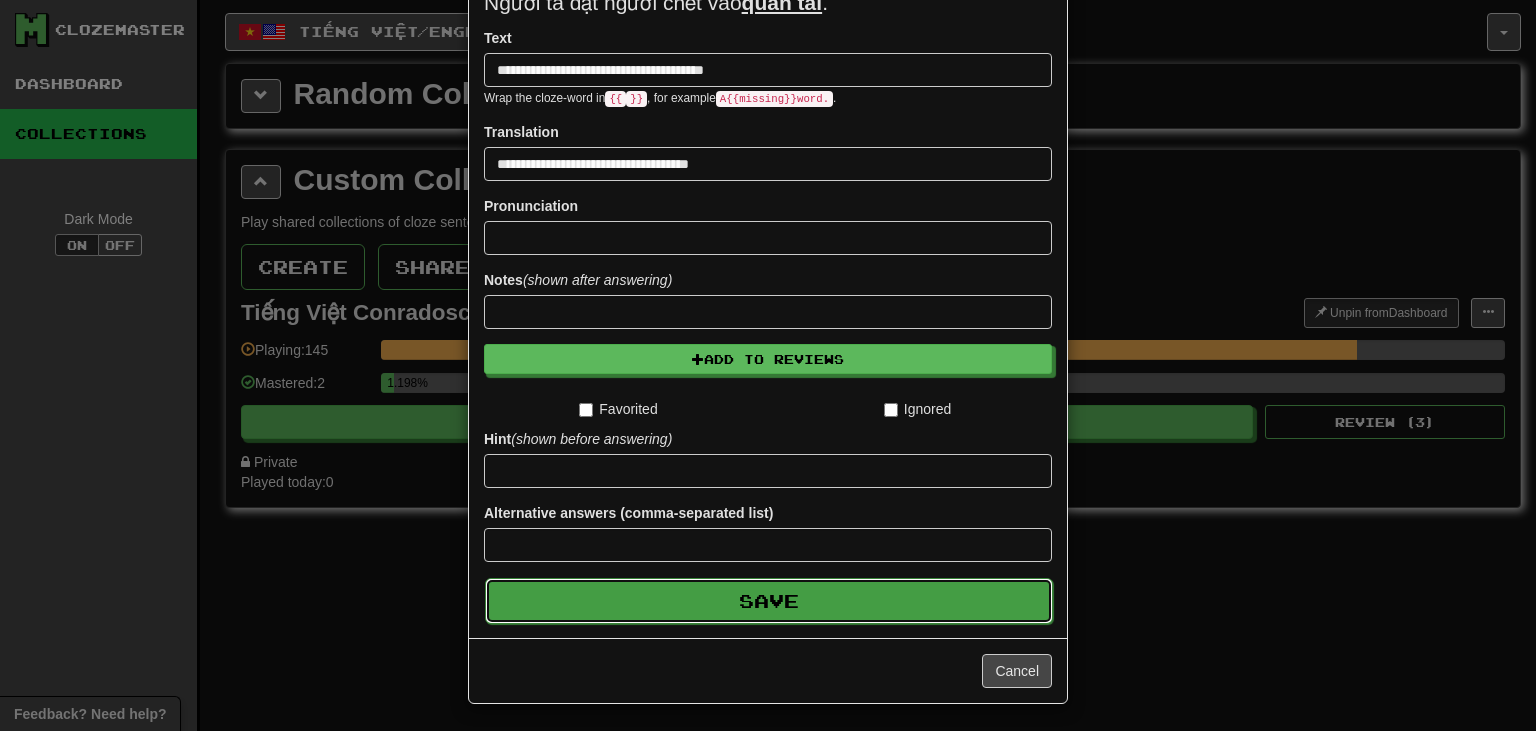 click on "Save" at bounding box center [769, 601] 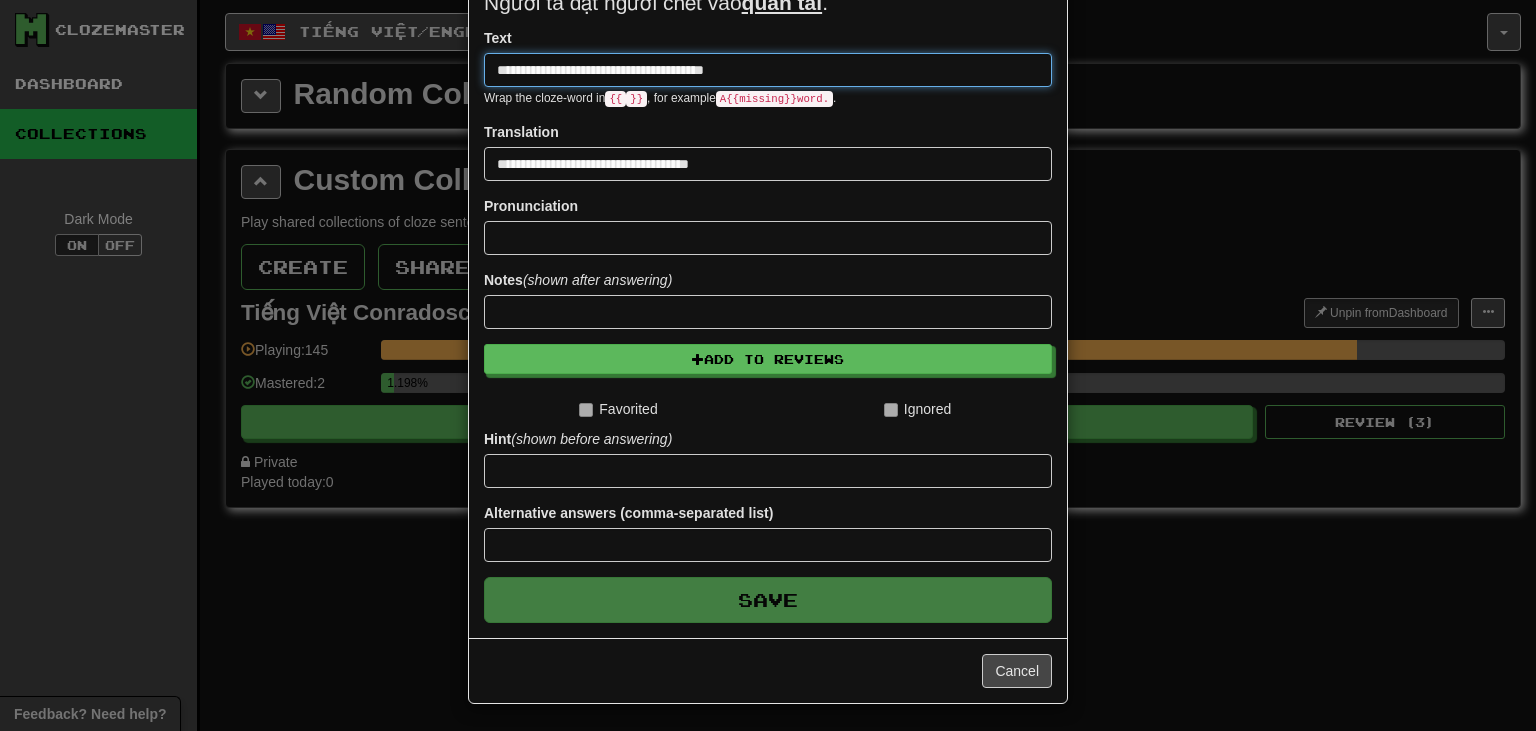 type 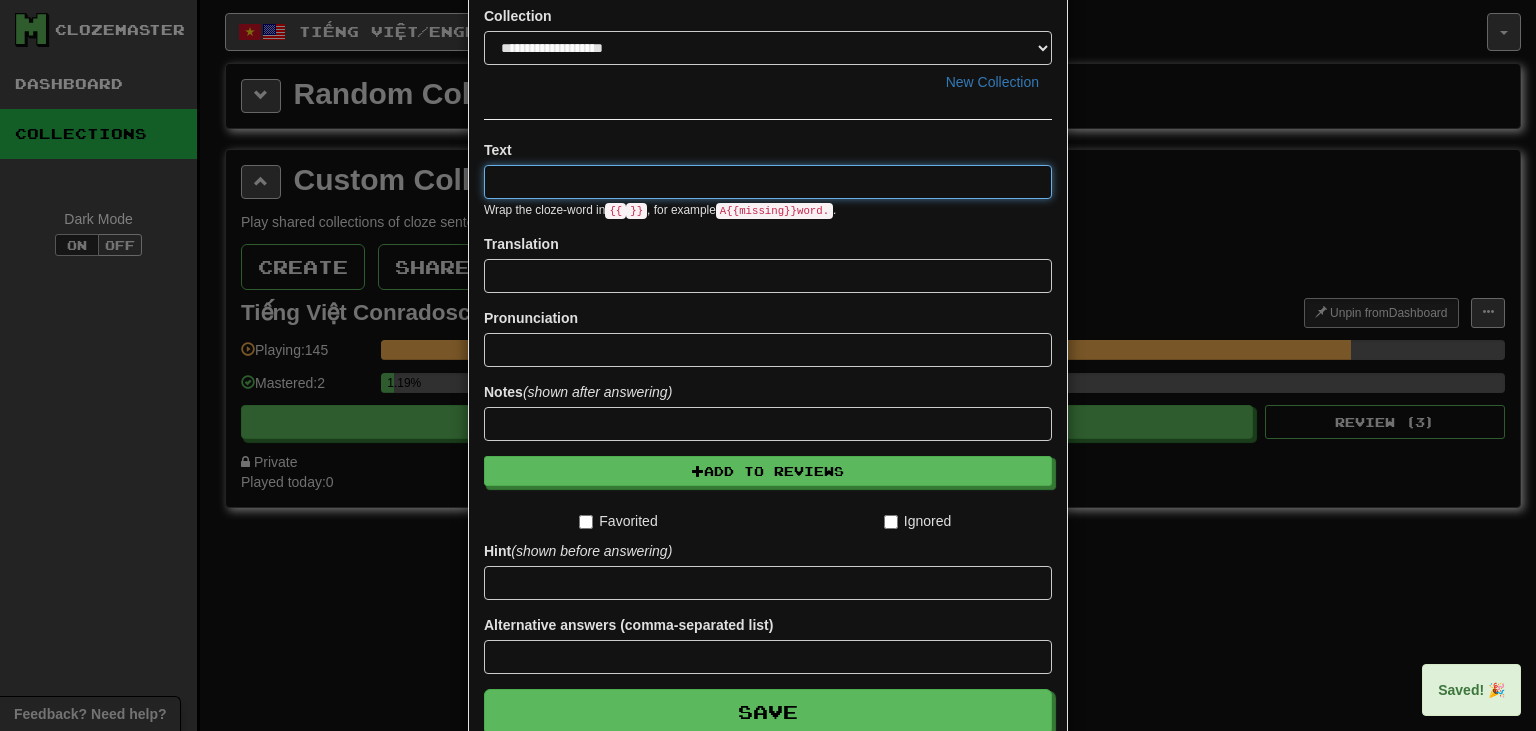 scroll, scrollTop: 0, scrollLeft: 0, axis: both 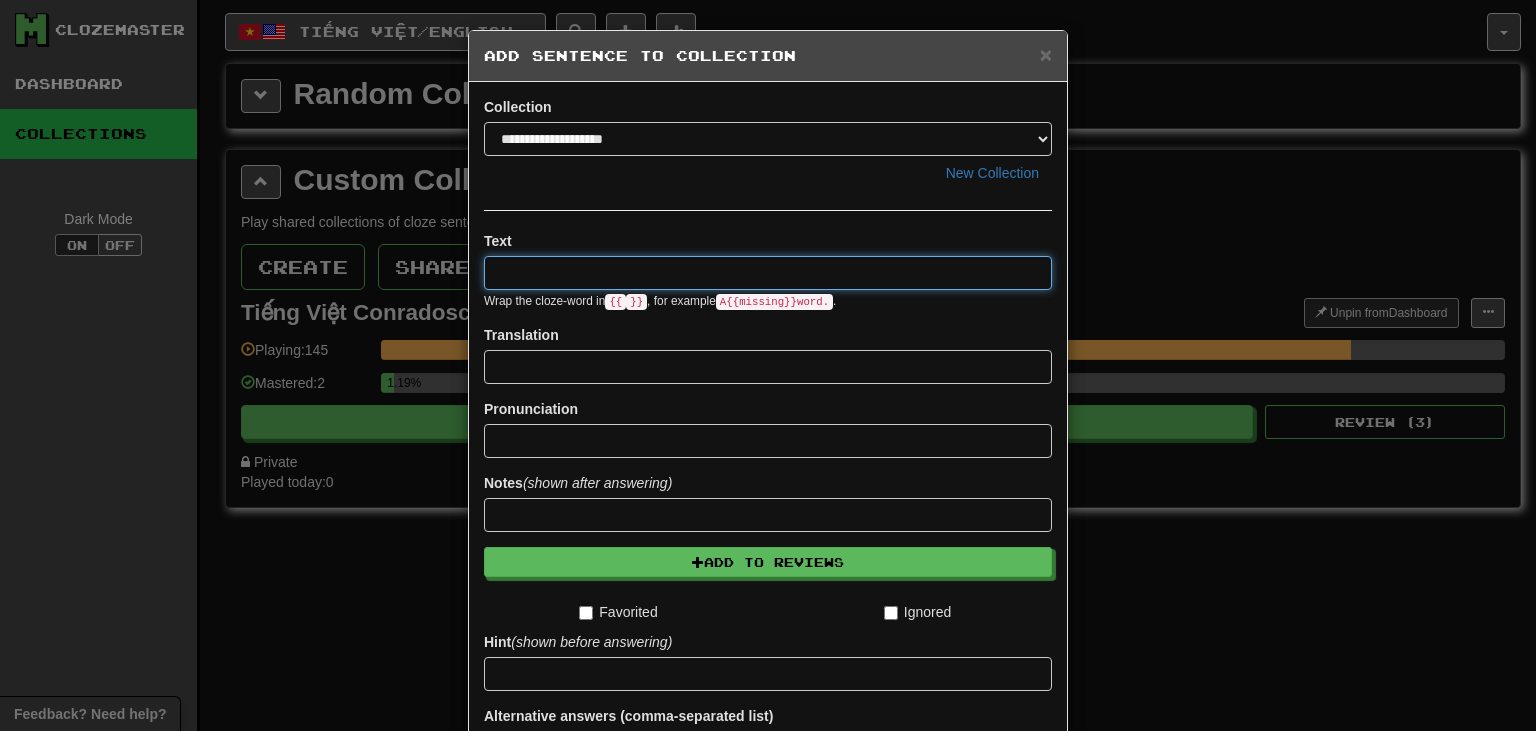 paste on "**********" 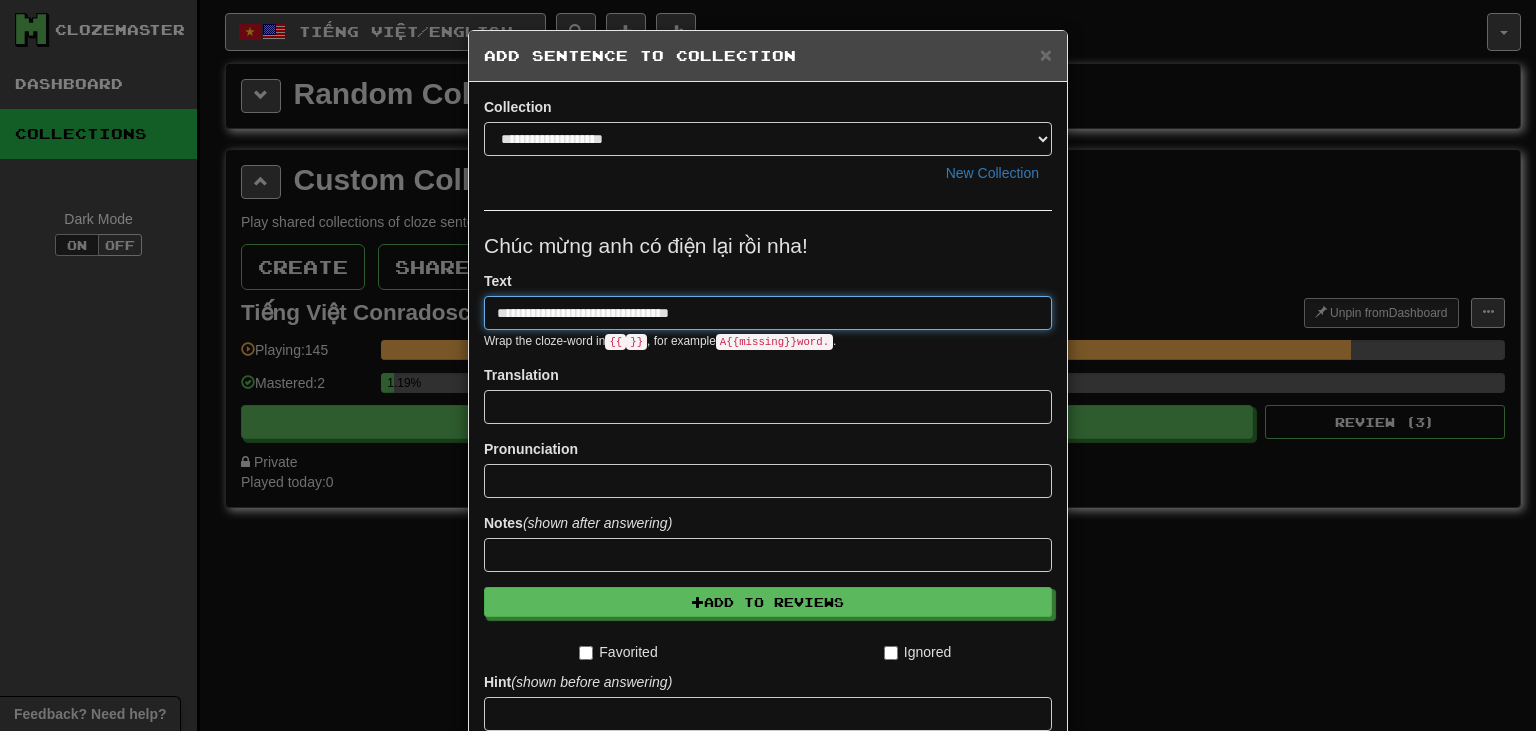 type on "**********" 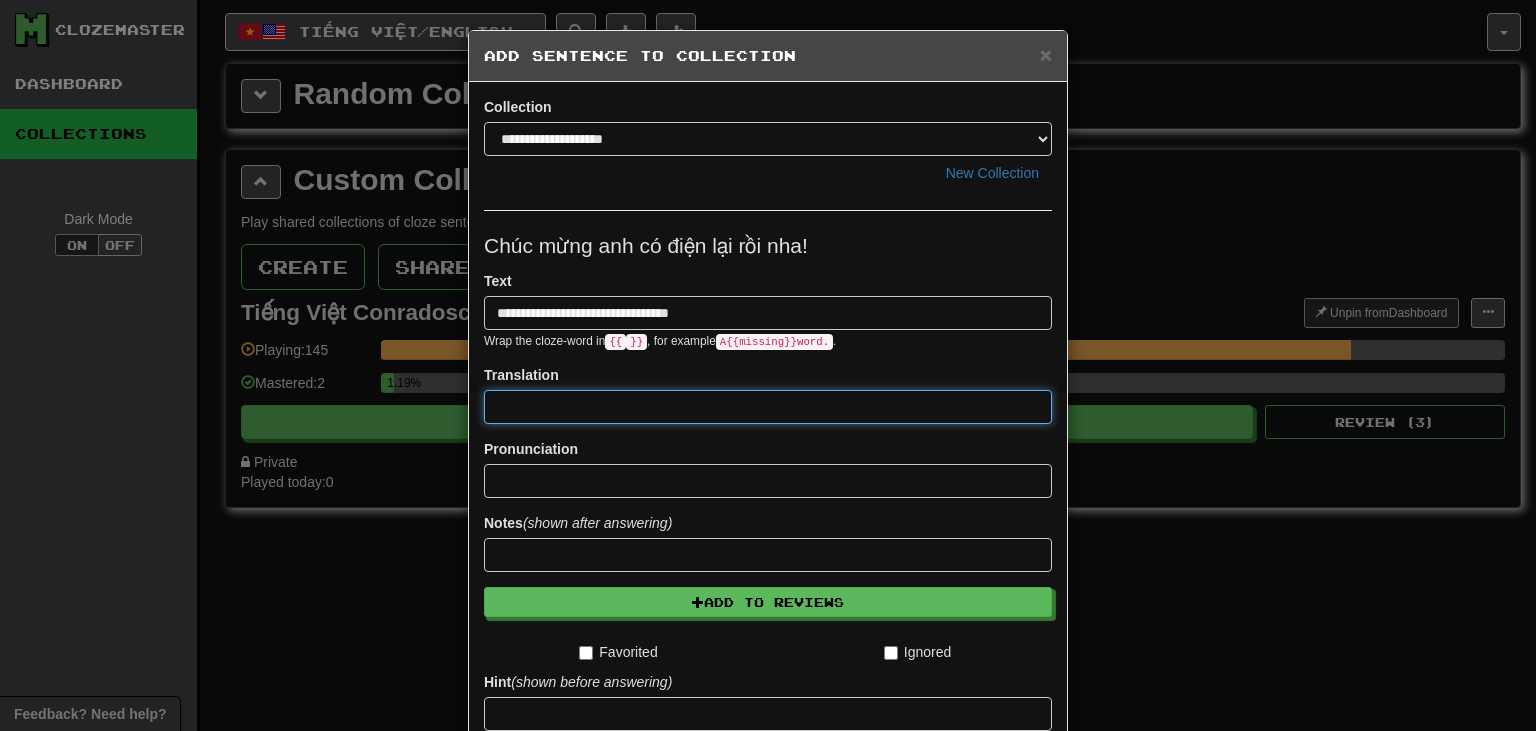 click at bounding box center (768, 407) 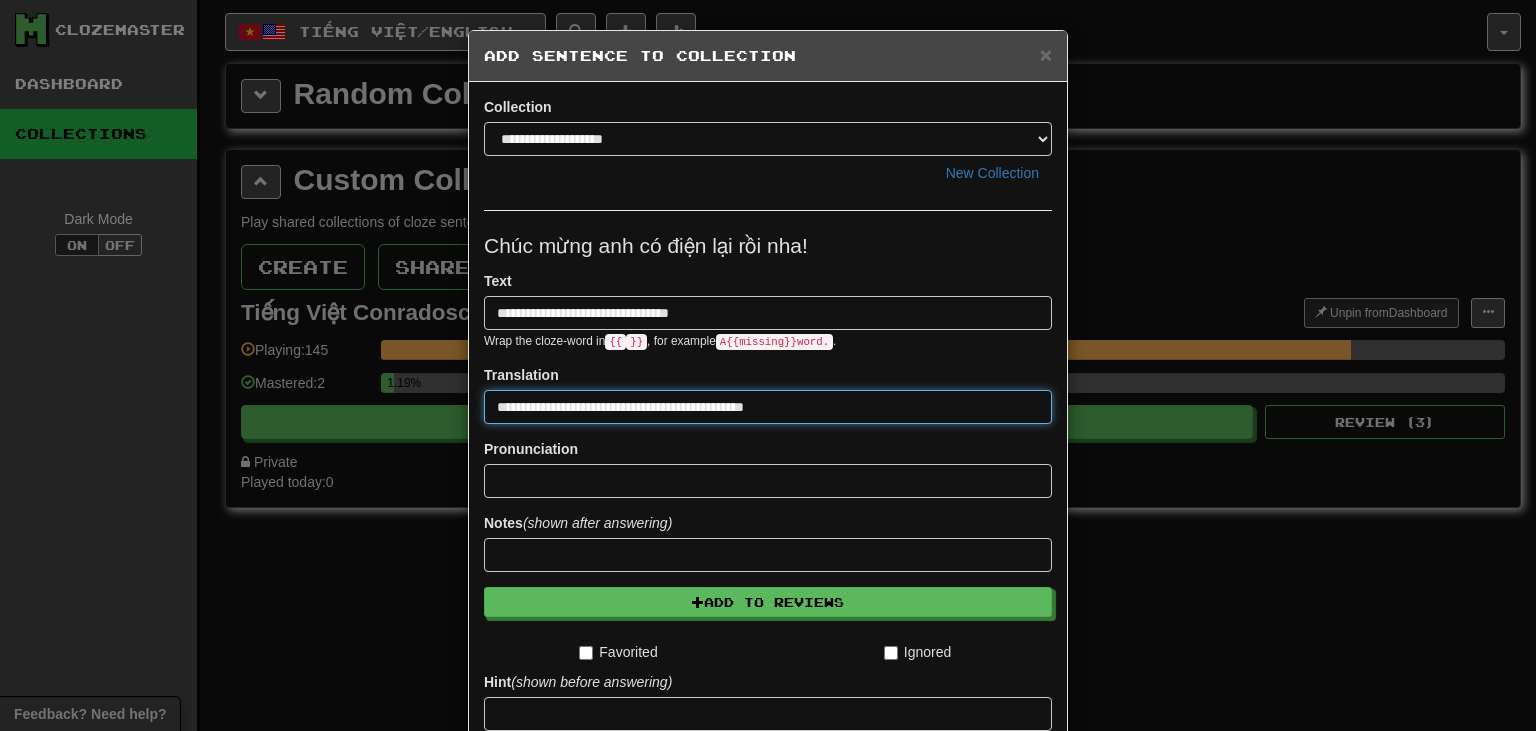 type on "**********" 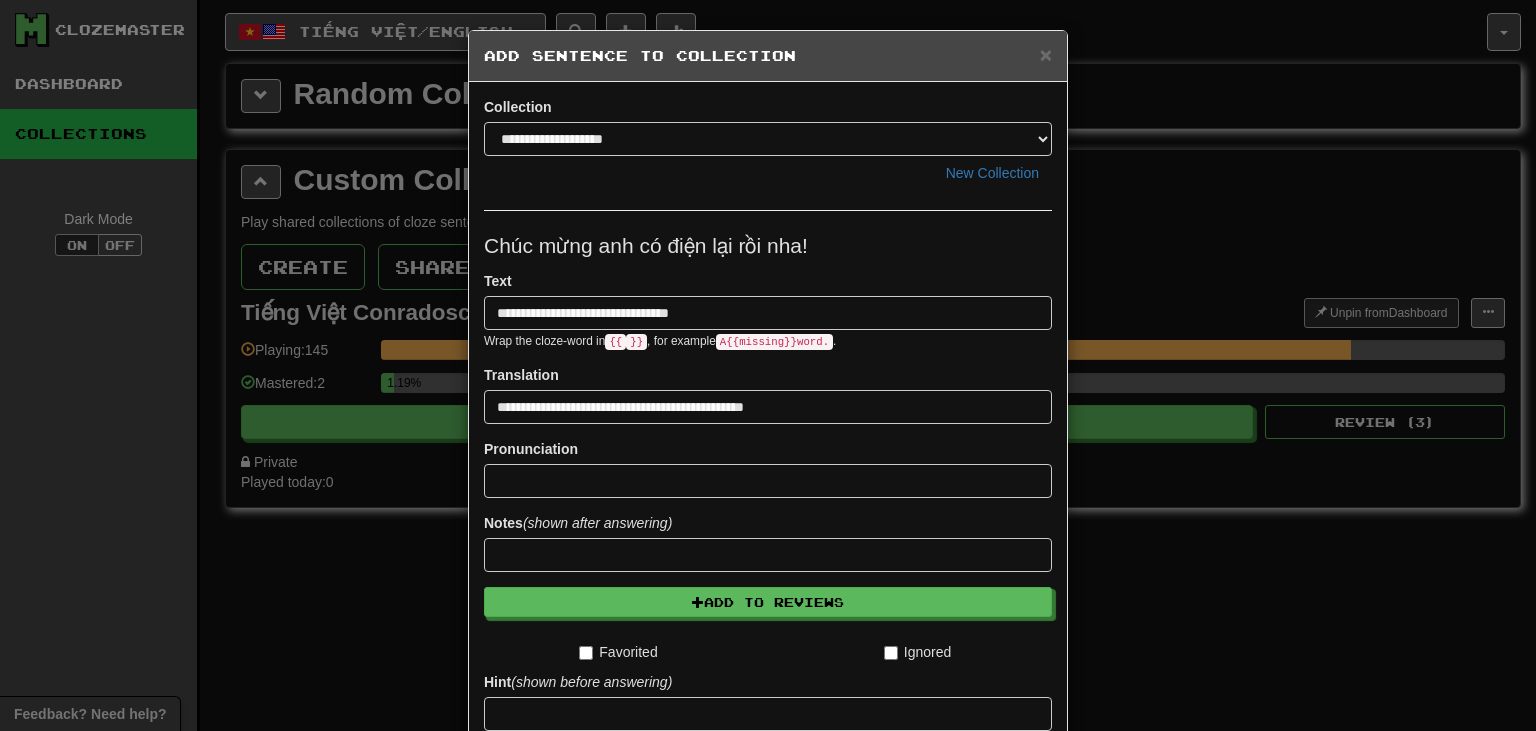 scroll, scrollTop: 243, scrollLeft: 0, axis: vertical 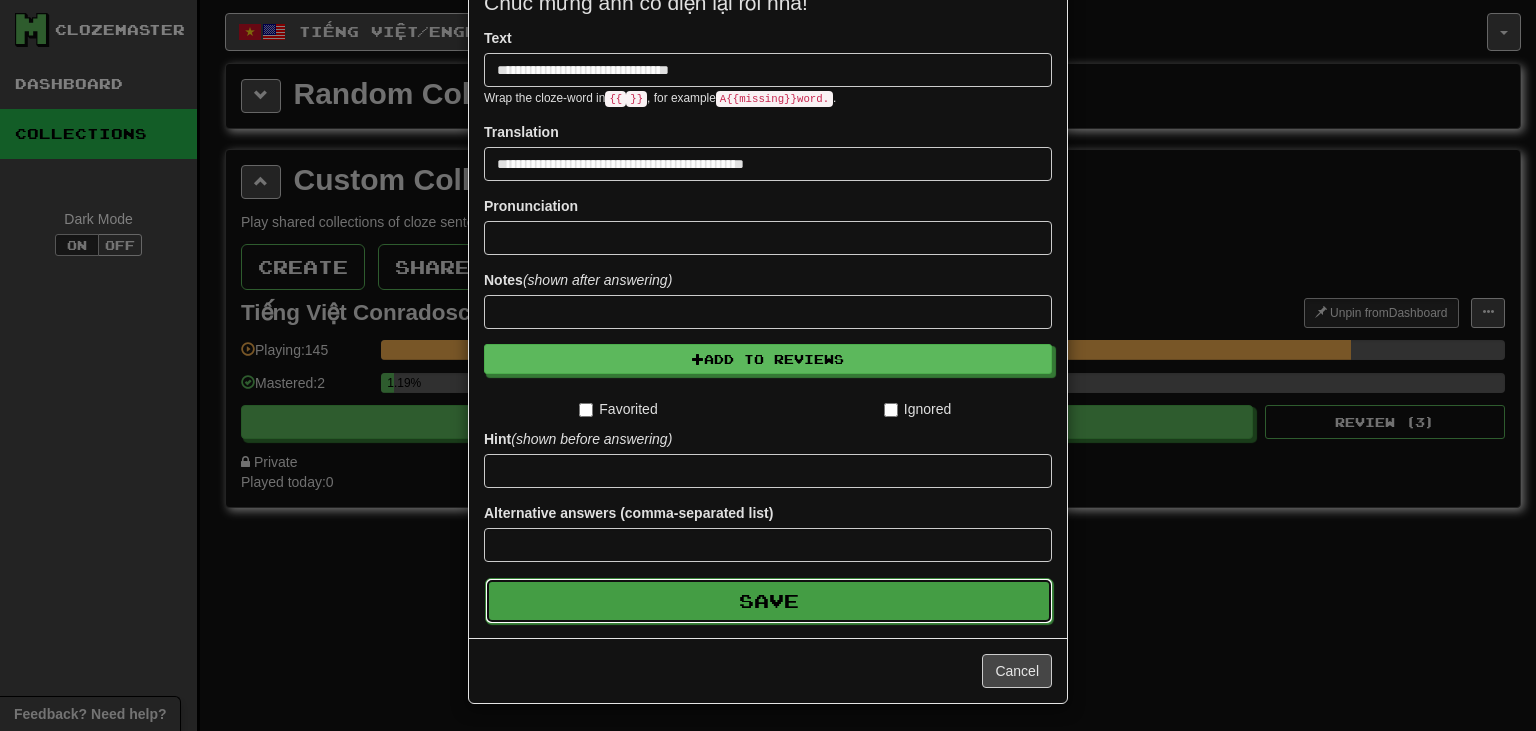 click on "Save" at bounding box center (769, 601) 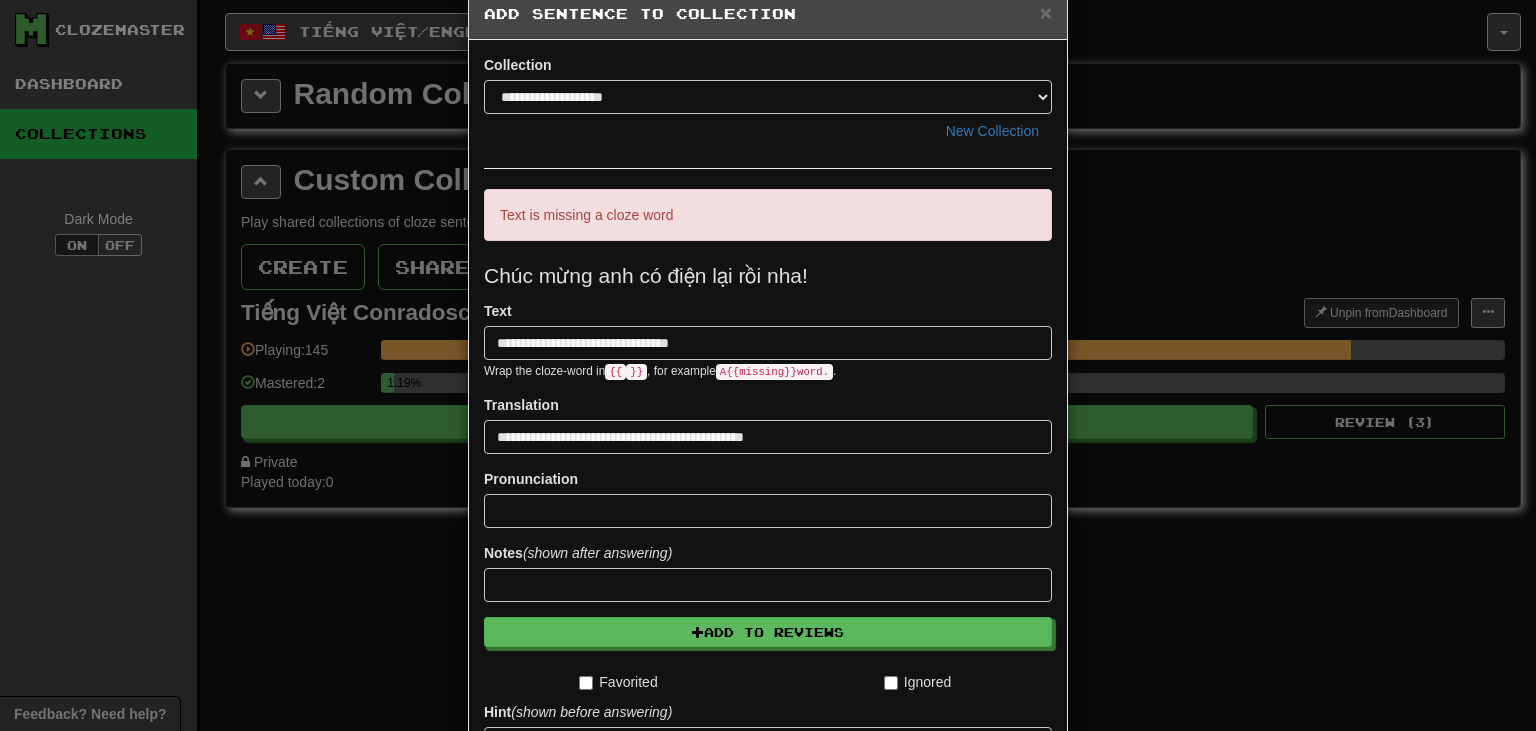 scroll, scrollTop: 0, scrollLeft: 0, axis: both 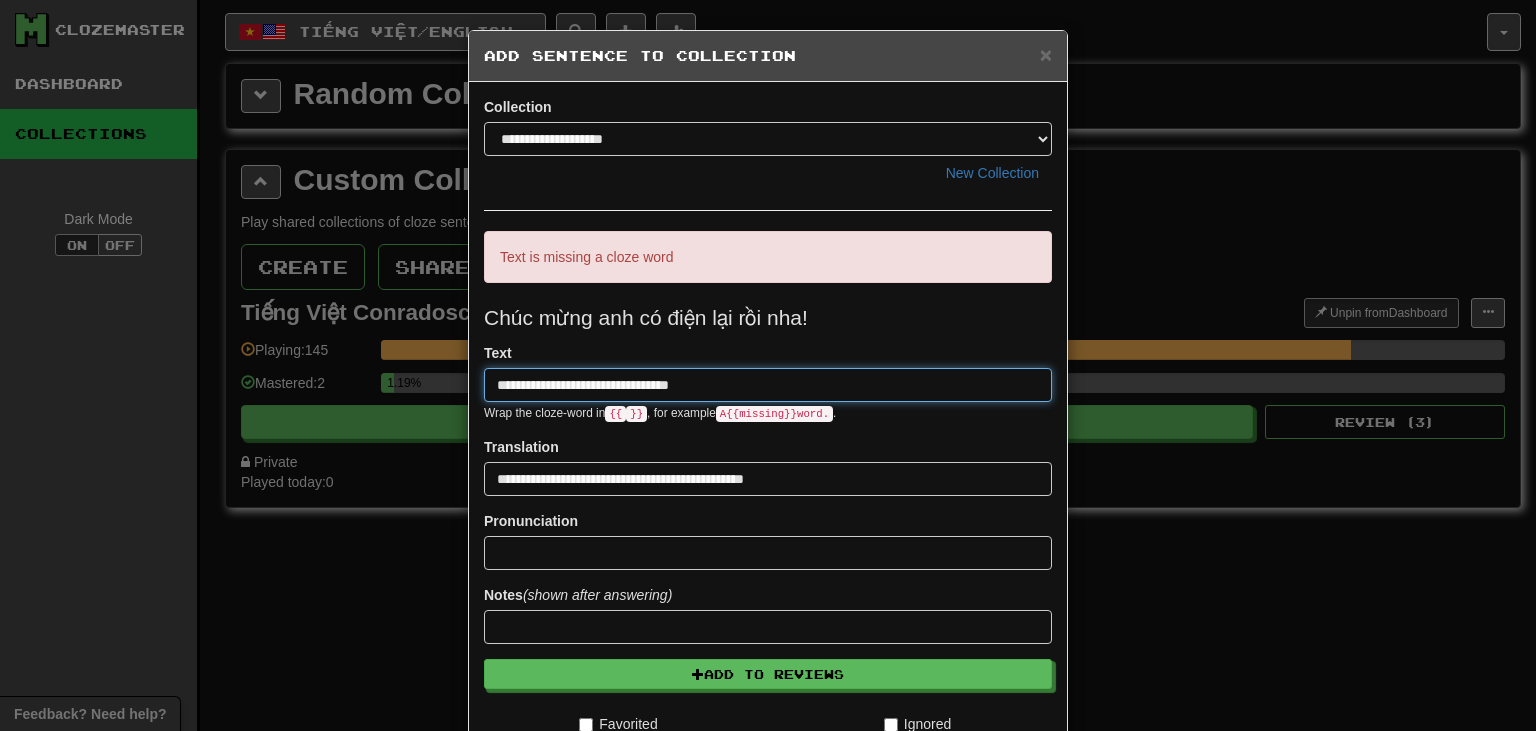 click on "**********" at bounding box center (768, 385) 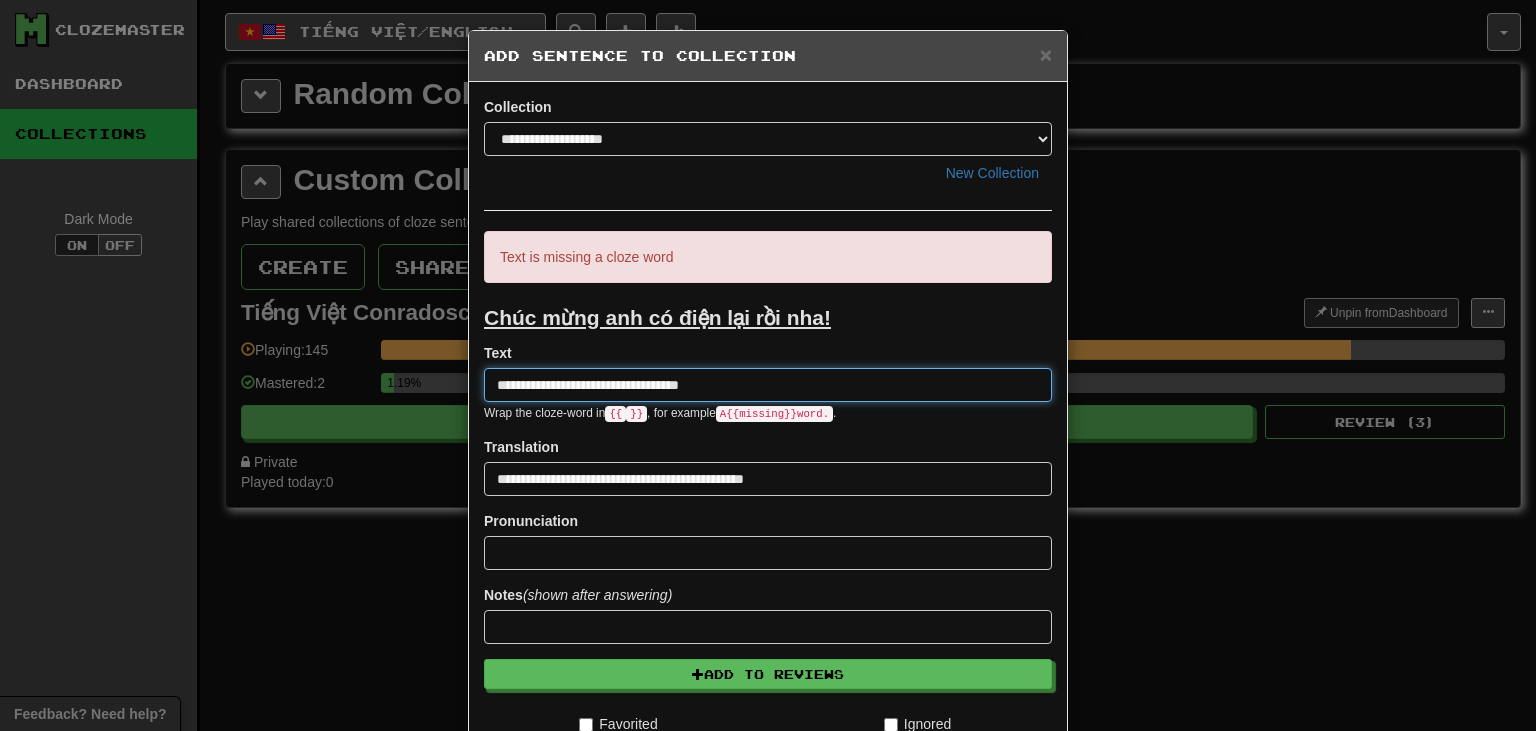 click on "**********" at bounding box center (768, 385) 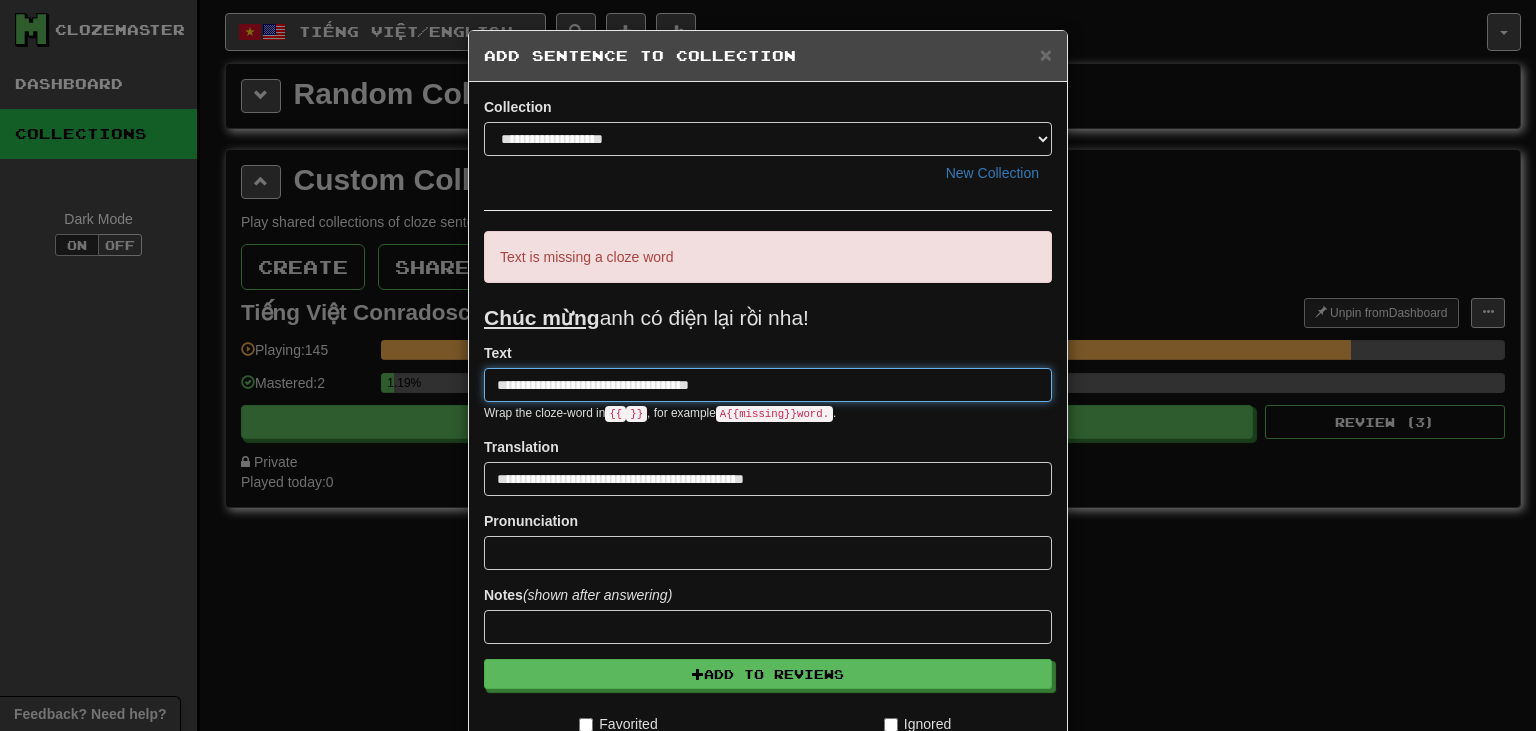 type on "**********" 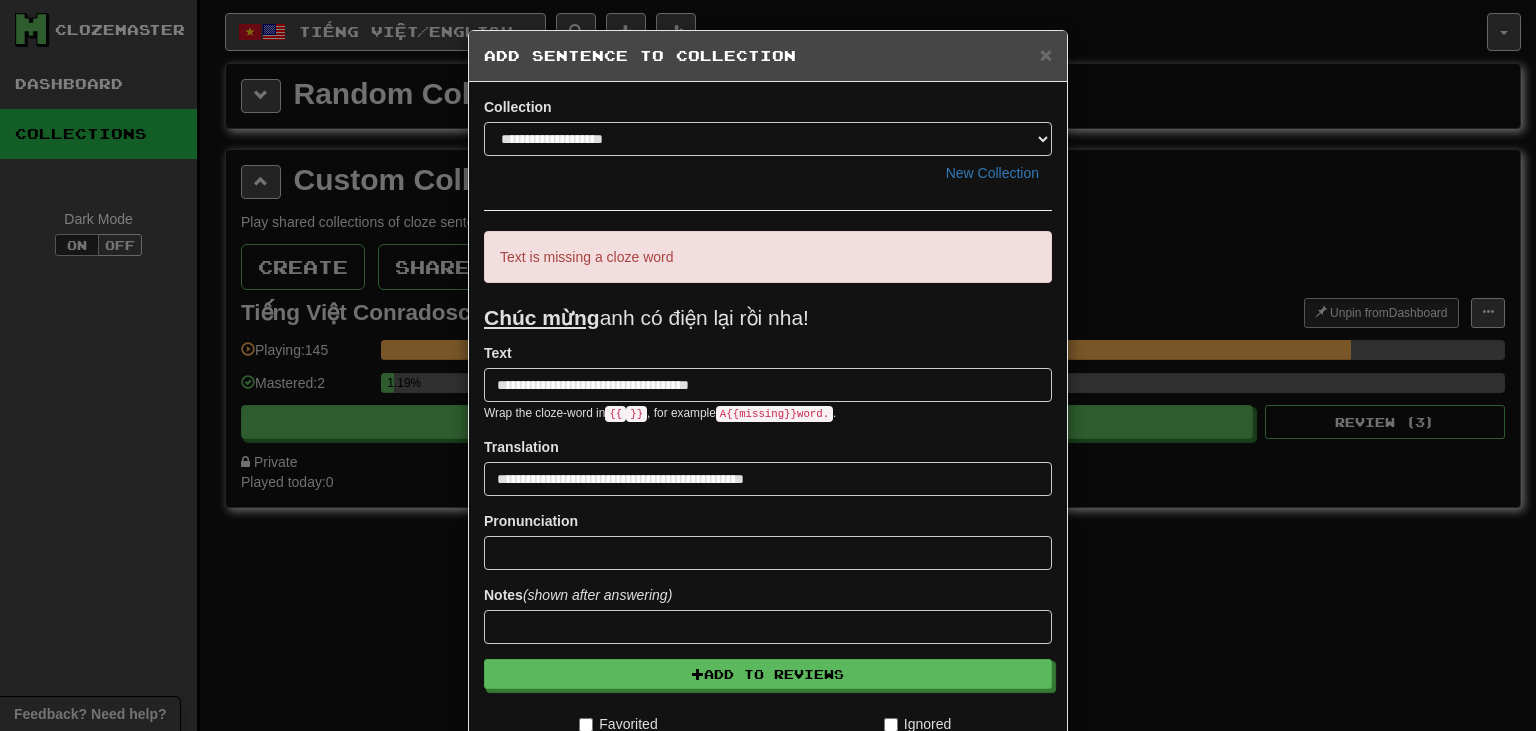 scroll, scrollTop: 315, scrollLeft: 0, axis: vertical 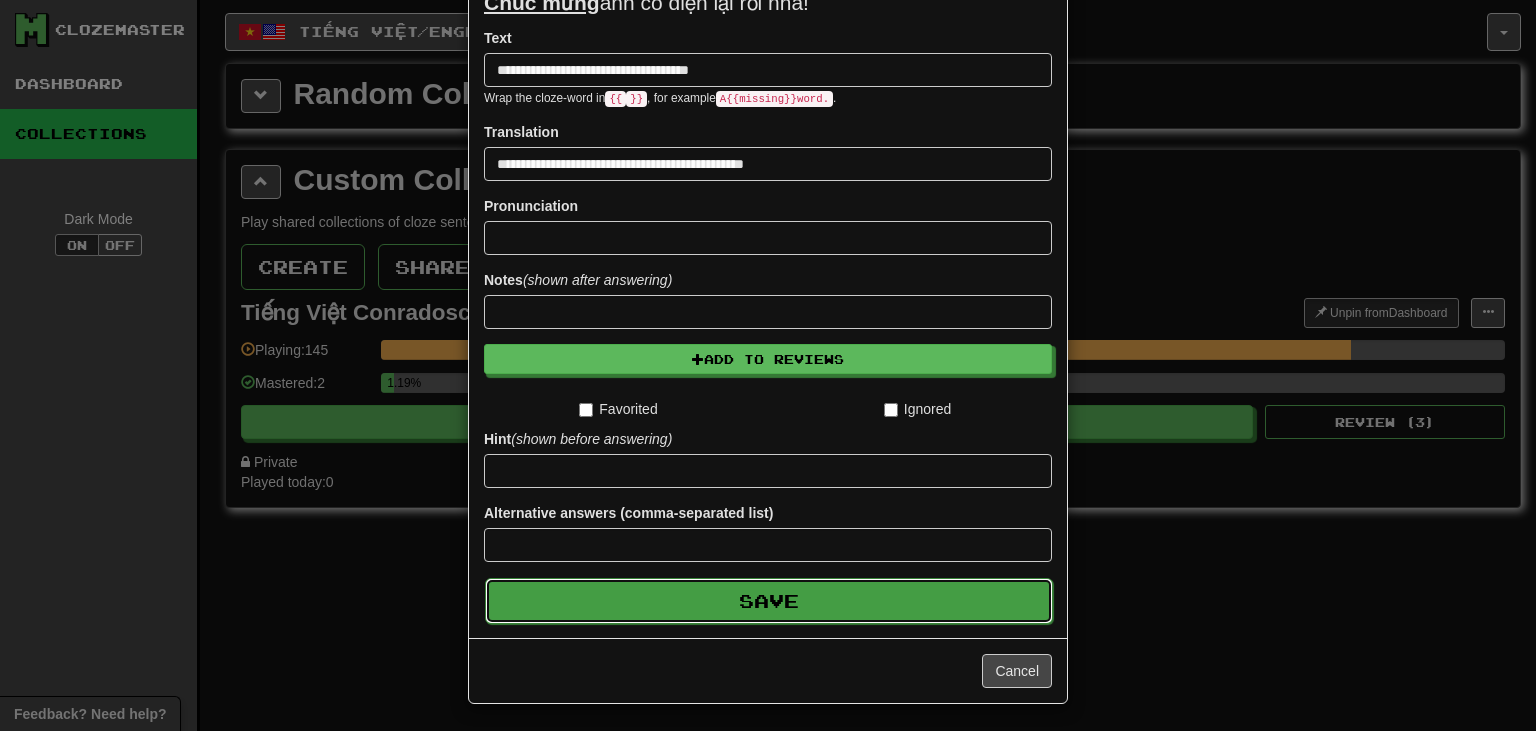 click on "Save" at bounding box center (769, 601) 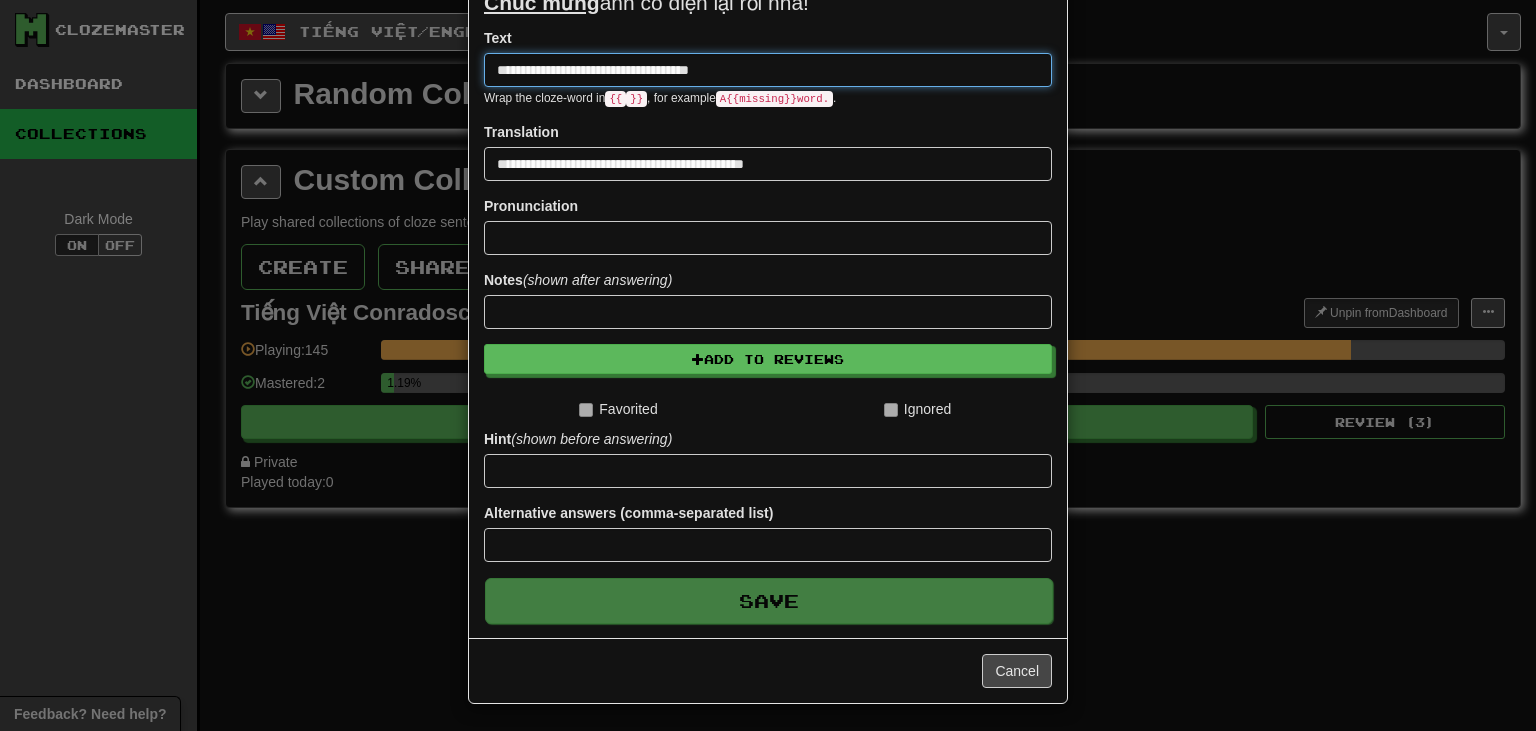 type 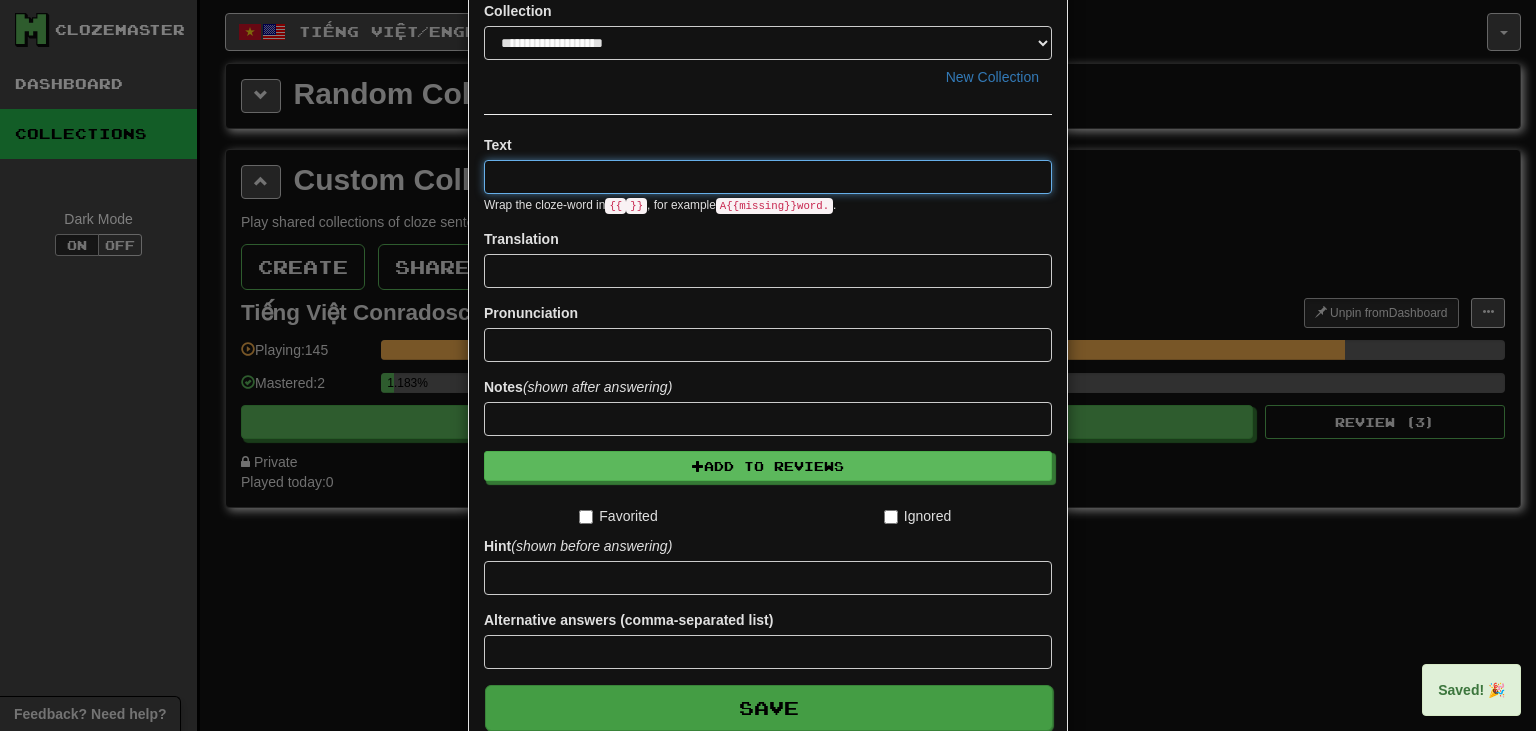 scroll, scrollTop: 0, scrollLeft: 0, axis: both 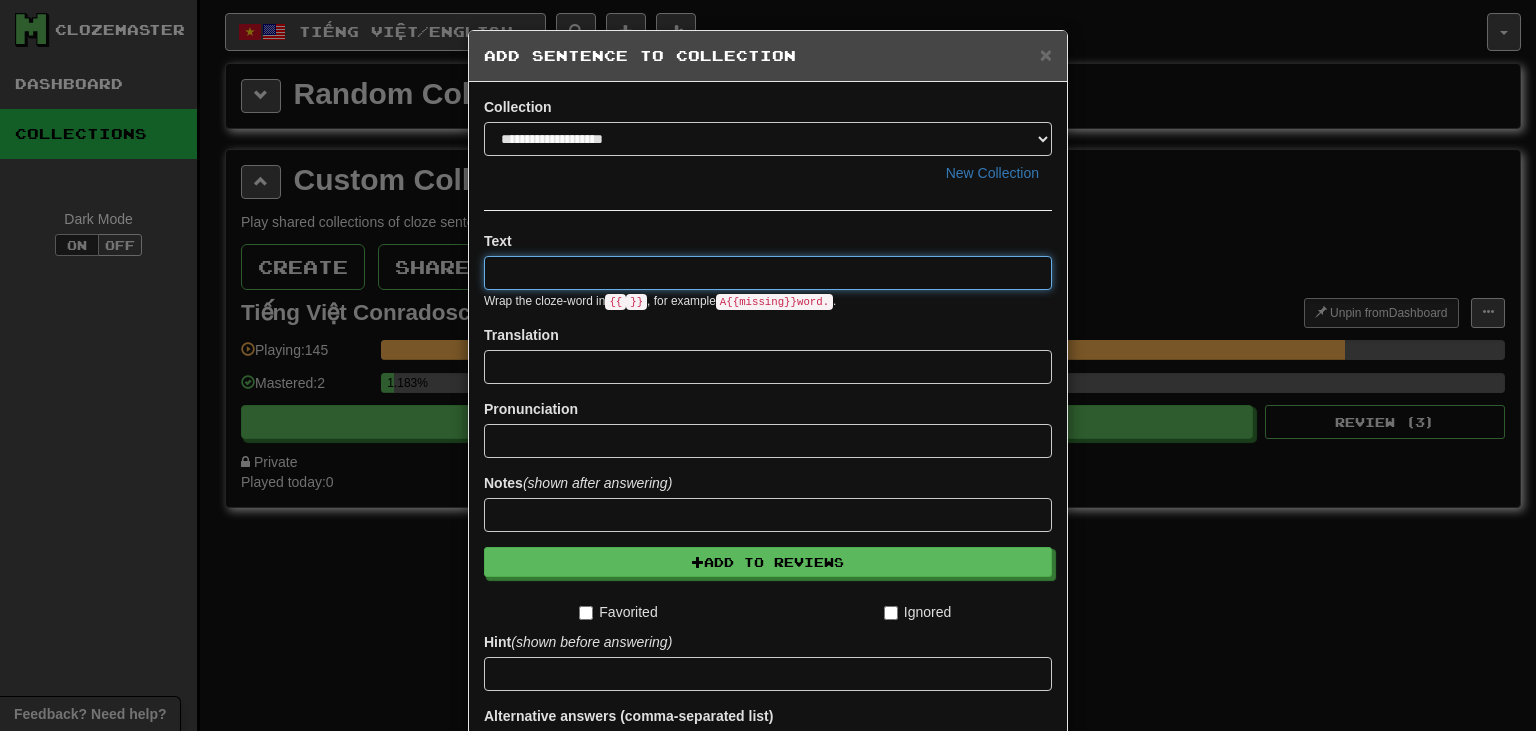 paste on "**********" 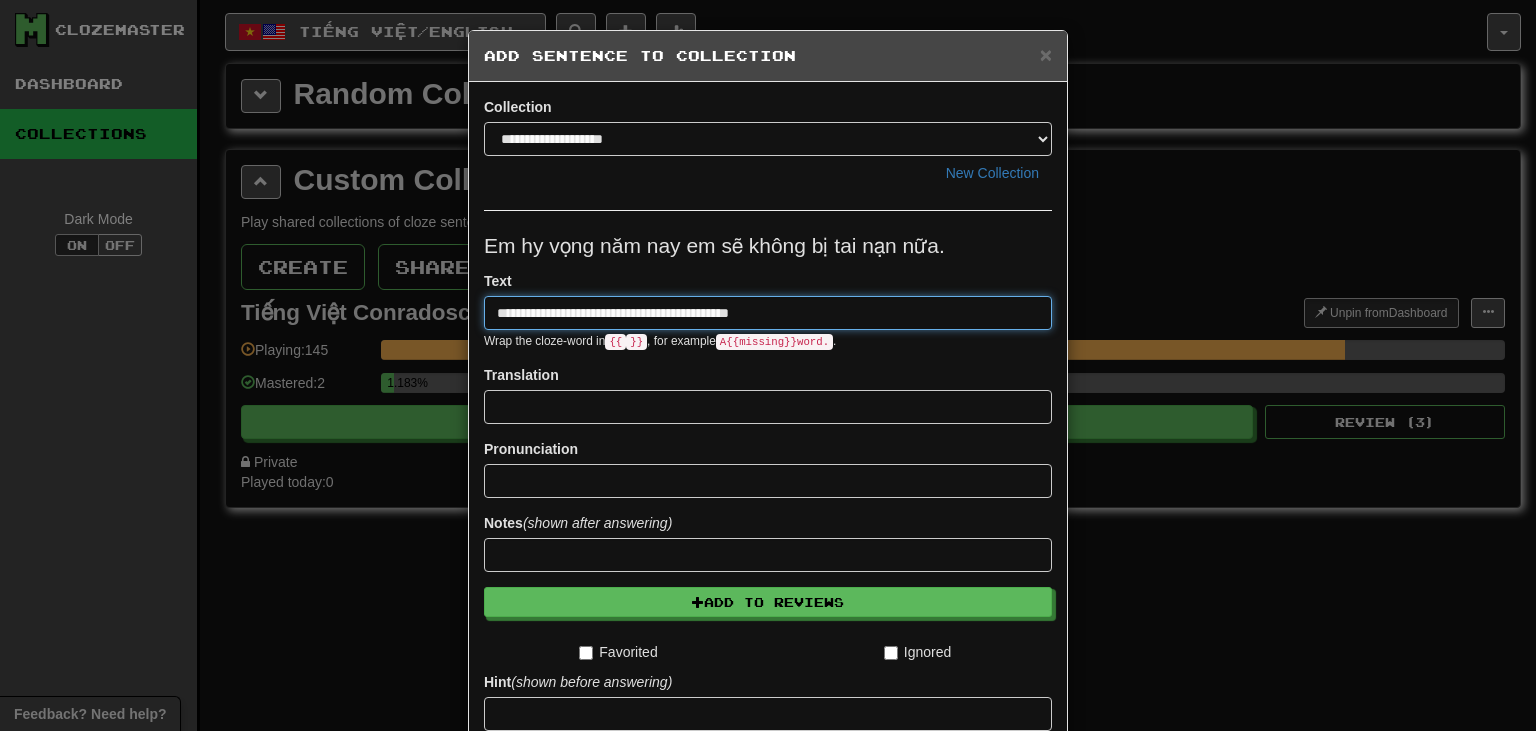 click on "**********" at bounding box center (768, 313) 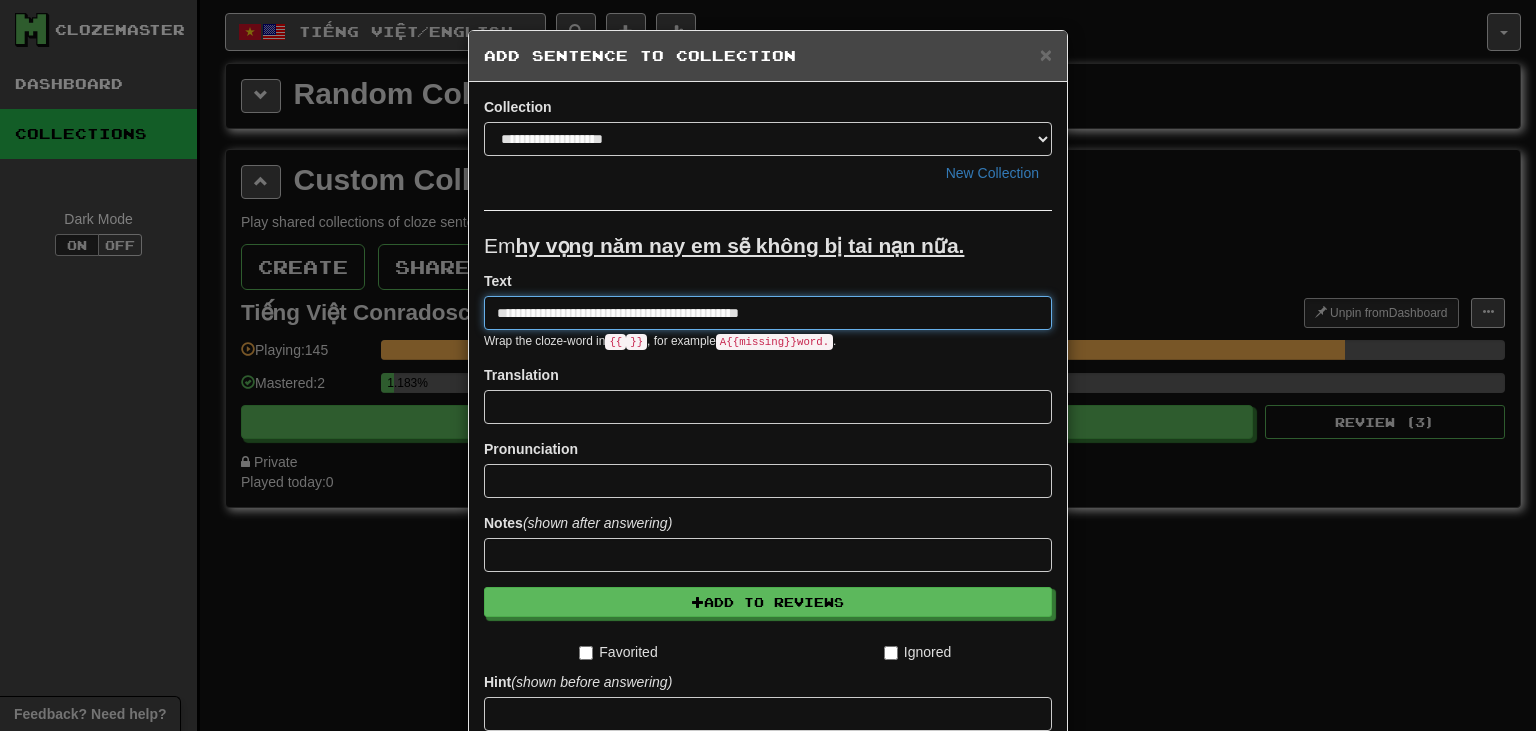 click on "**********" at bounding box center (768, 313) 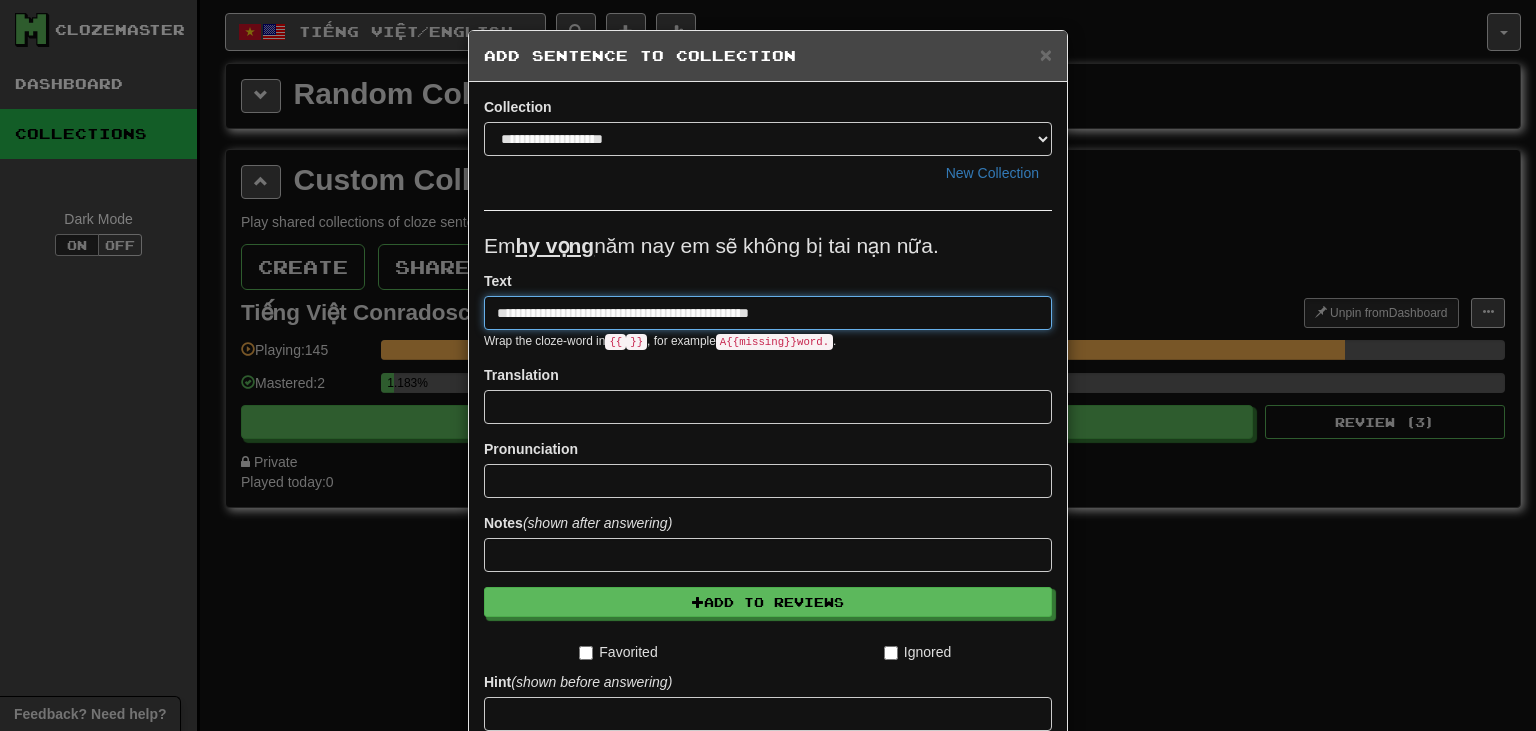 drag, startPoint x: 522, startPoint y: 314, endPoint x: 477, endPoint y: 317, distance: 45.099888 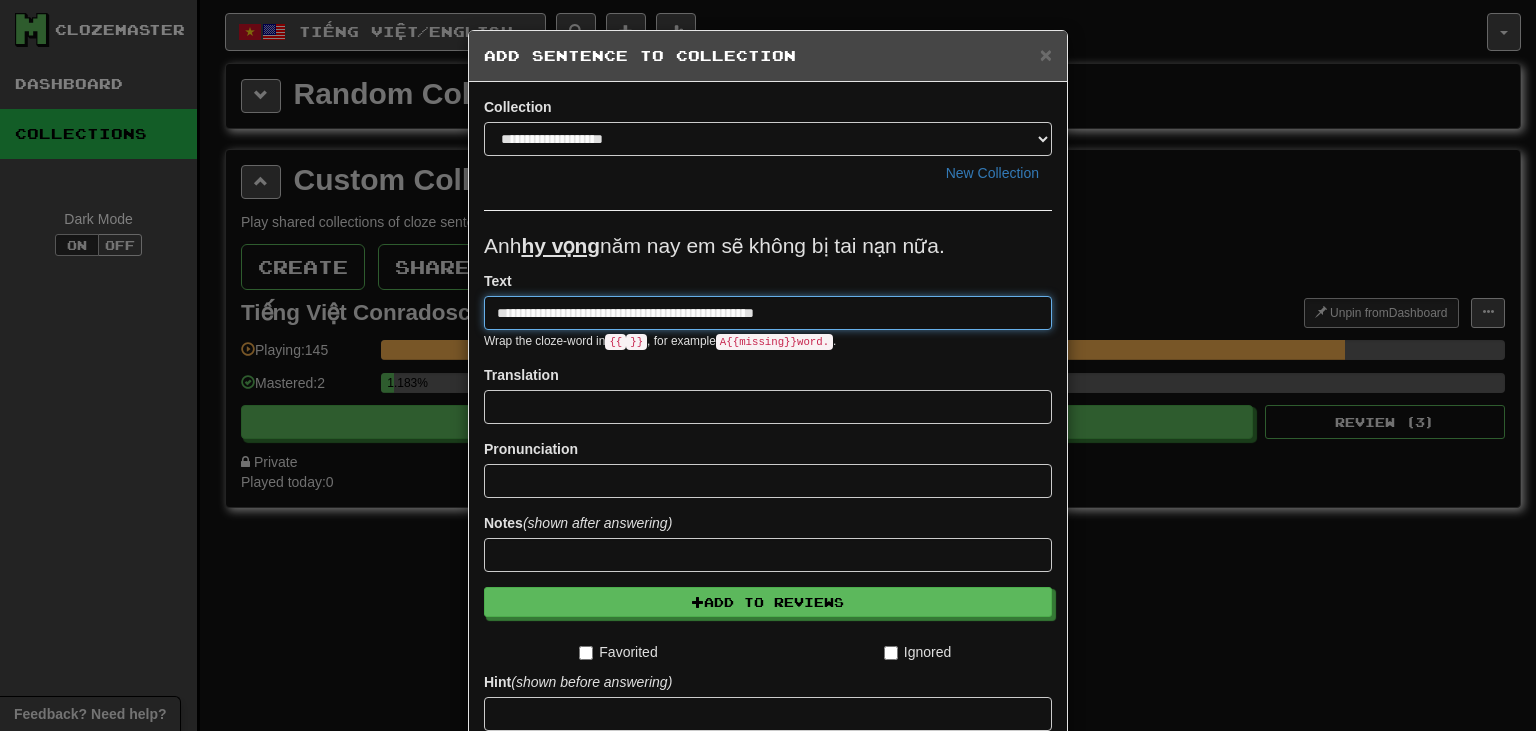 type on "**********" 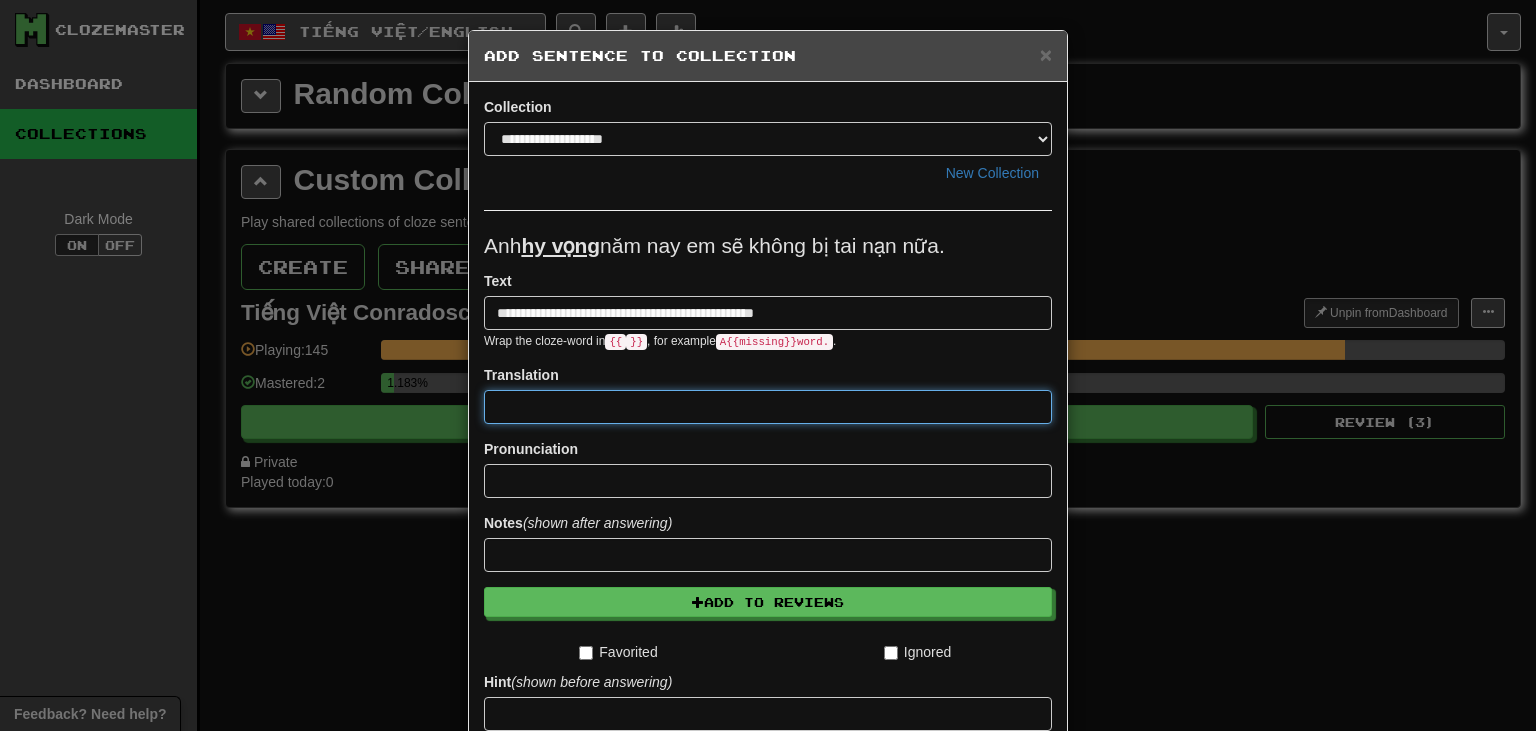 click at bounding box center [768, 407] 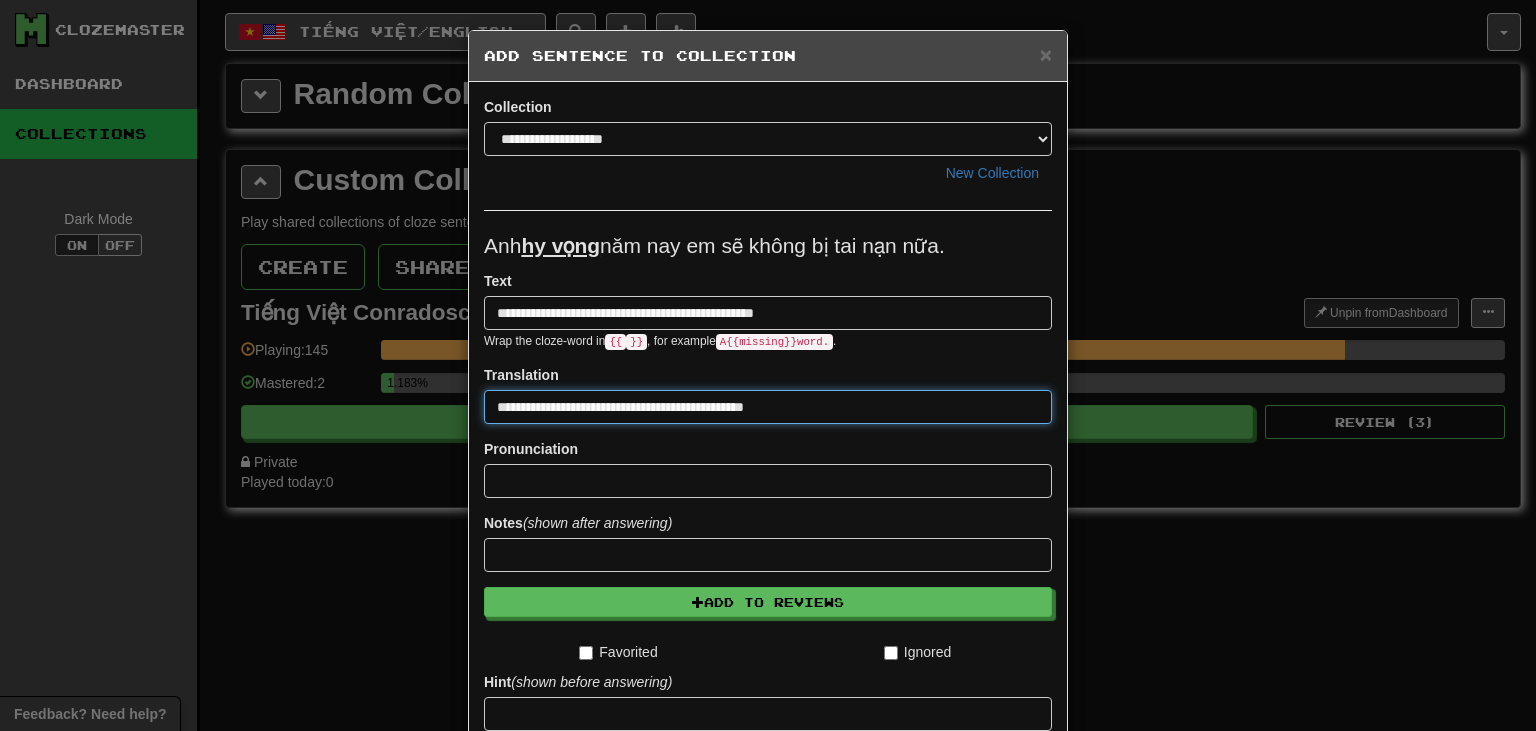 type on "**********" 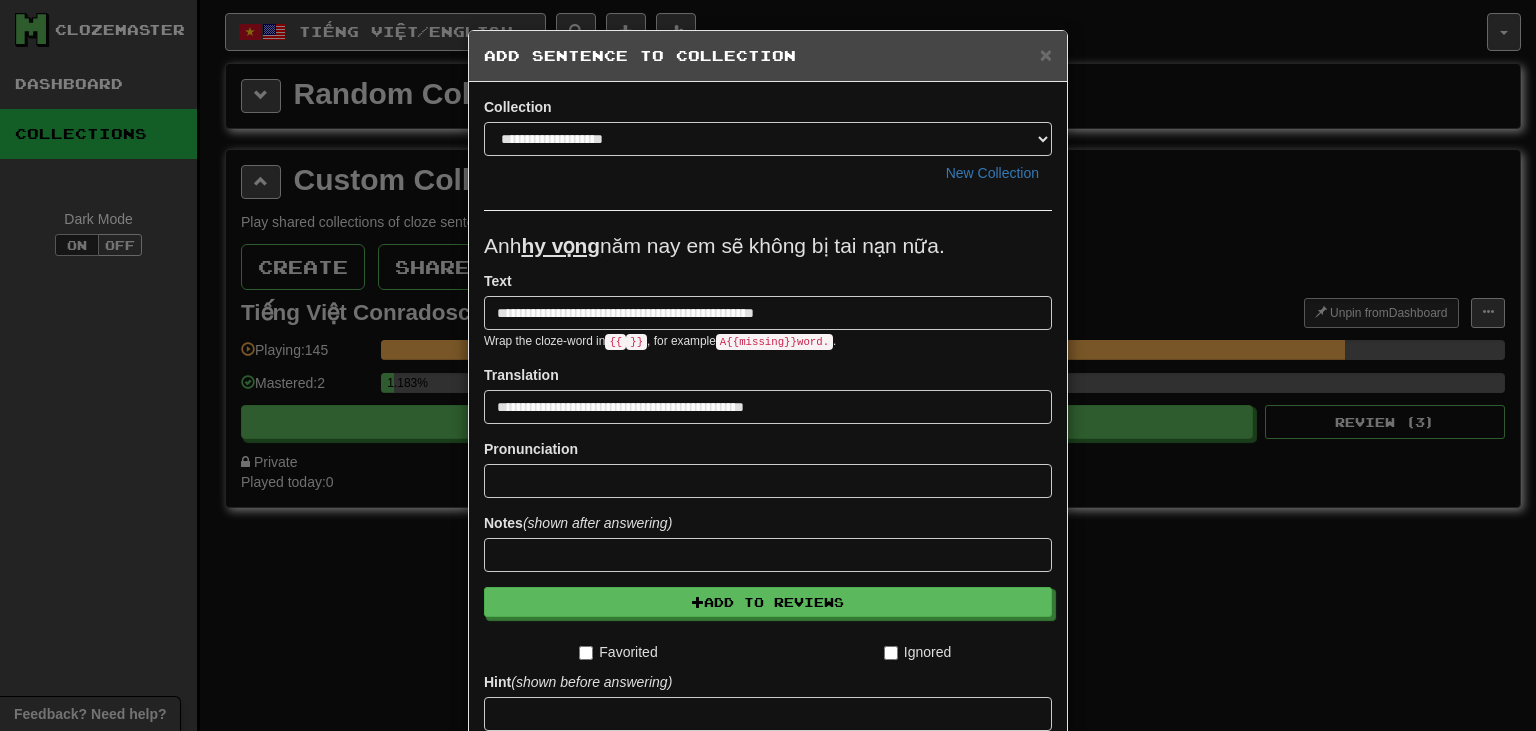 scroll, scrollTop: 243, scrollLeft: 0, axis: vertical 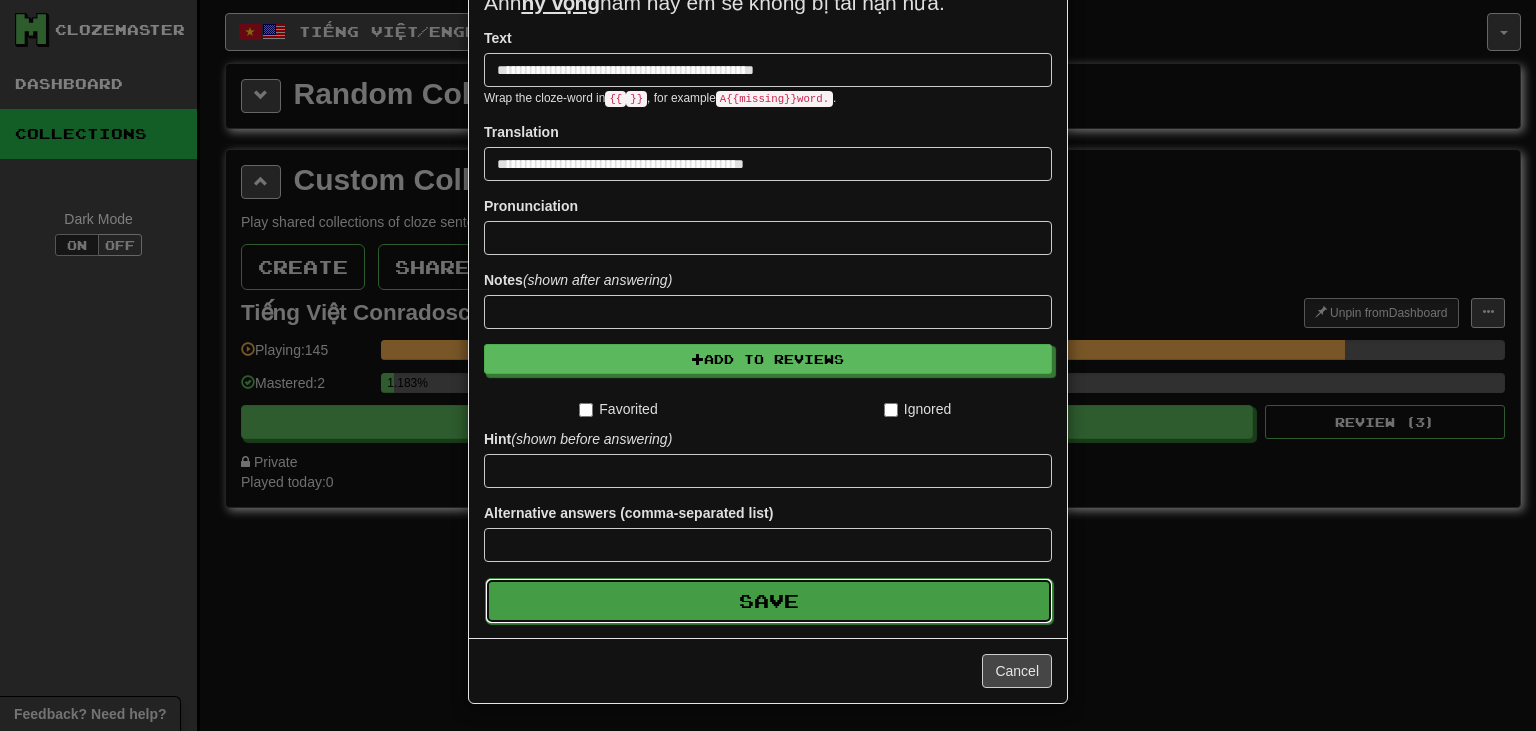click on "Save" at bounding box center [769, 601] 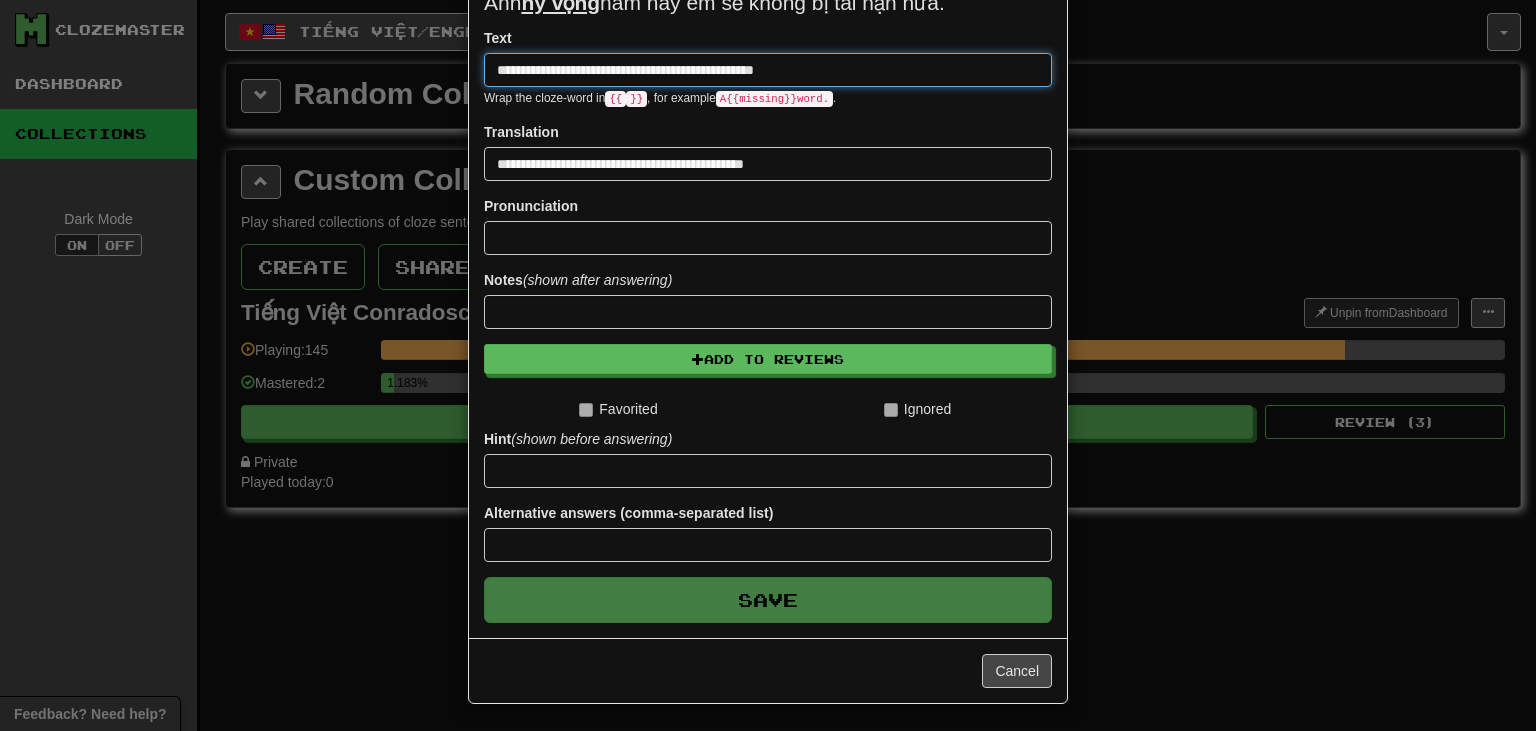 type 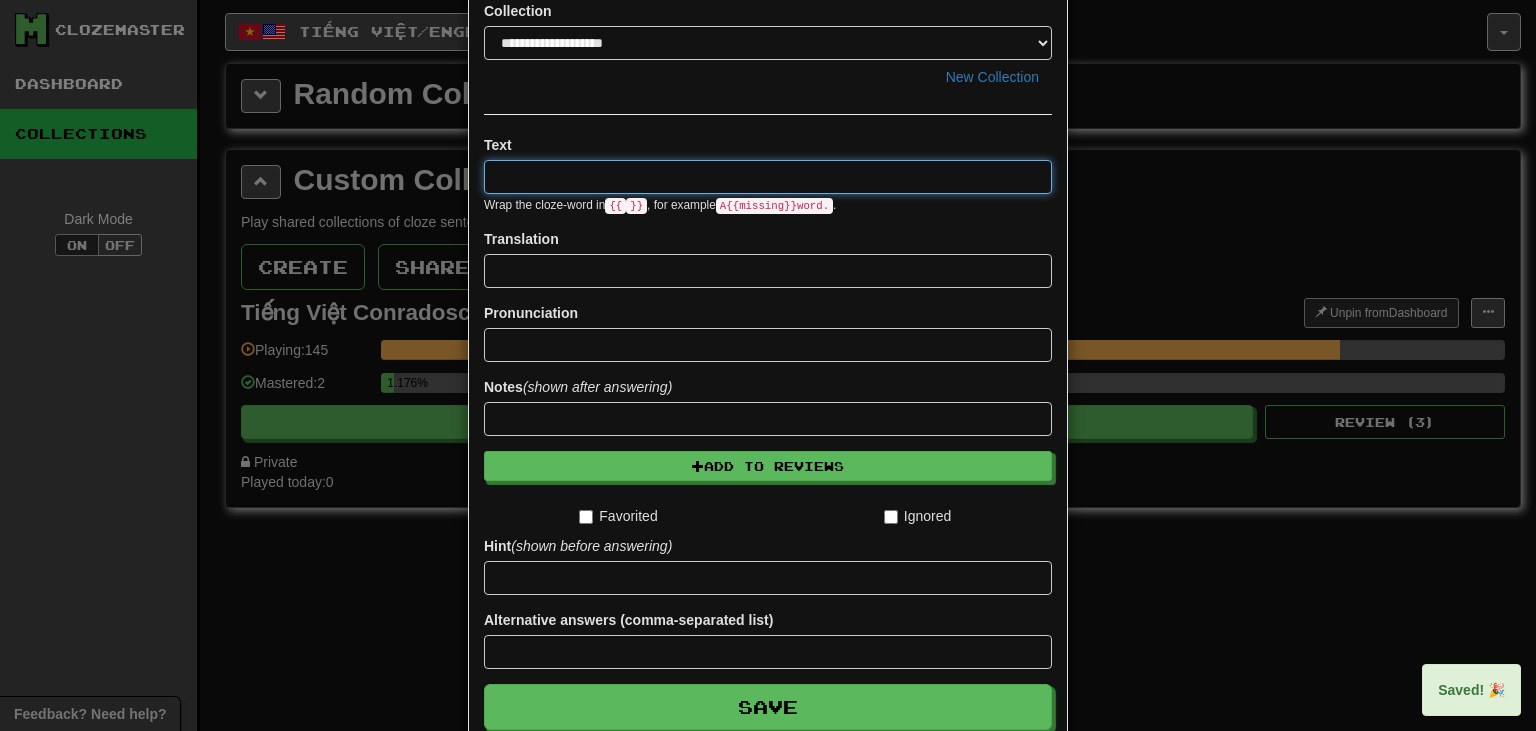 scroll, scrollTop: 0, scrollLeft: 0, axis: both 